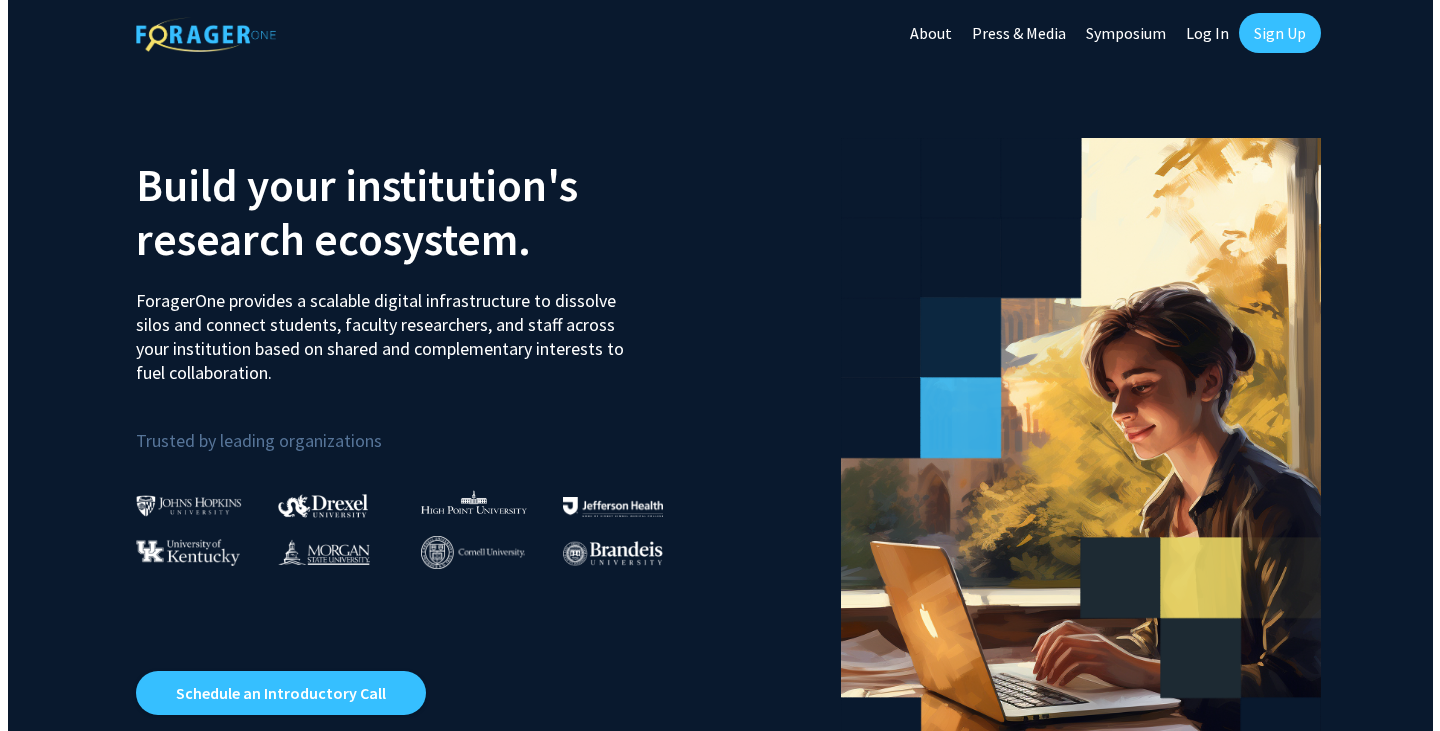 scroll, scrollTop: 0, scrollLeft: 0, axis: both 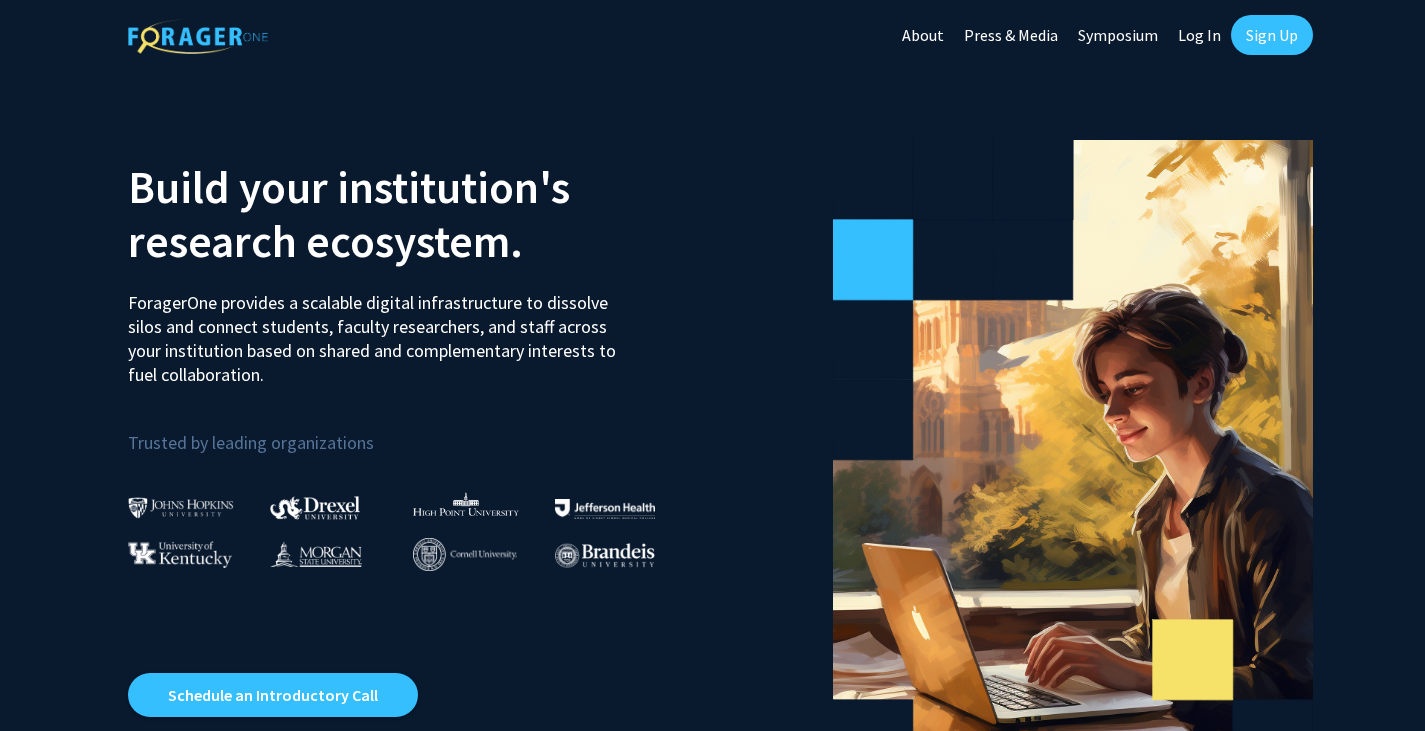 click on "Sign Up" 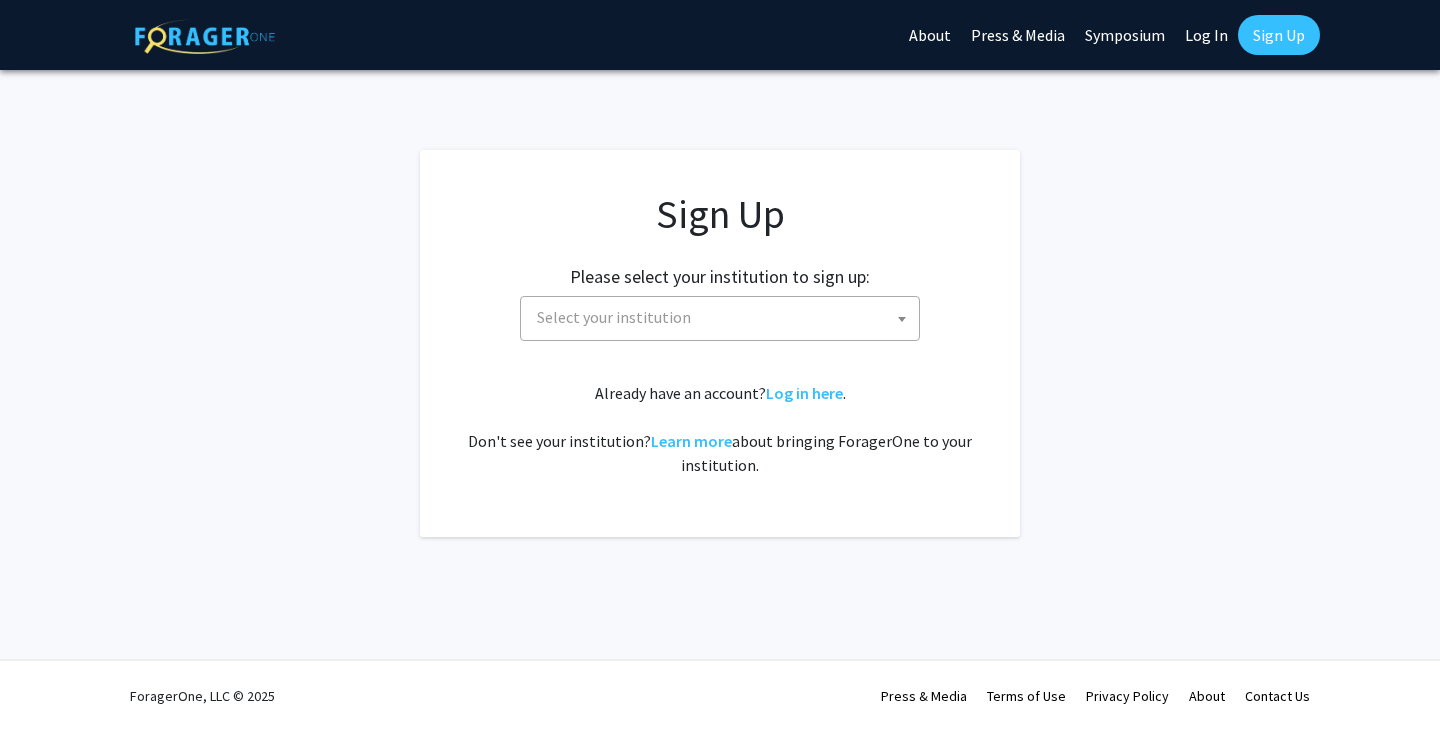 click on "Select your institution" at bounding box center (614, 317) 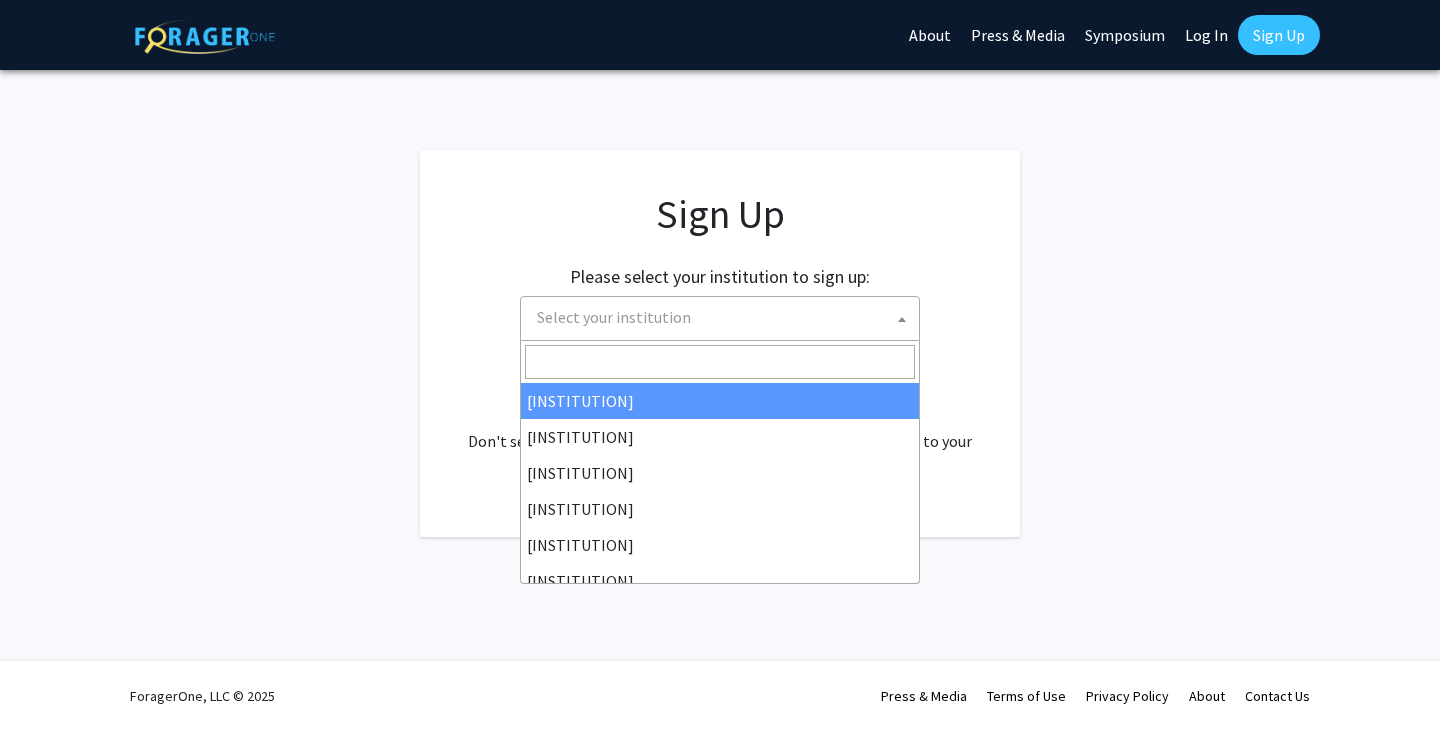 type on "e" 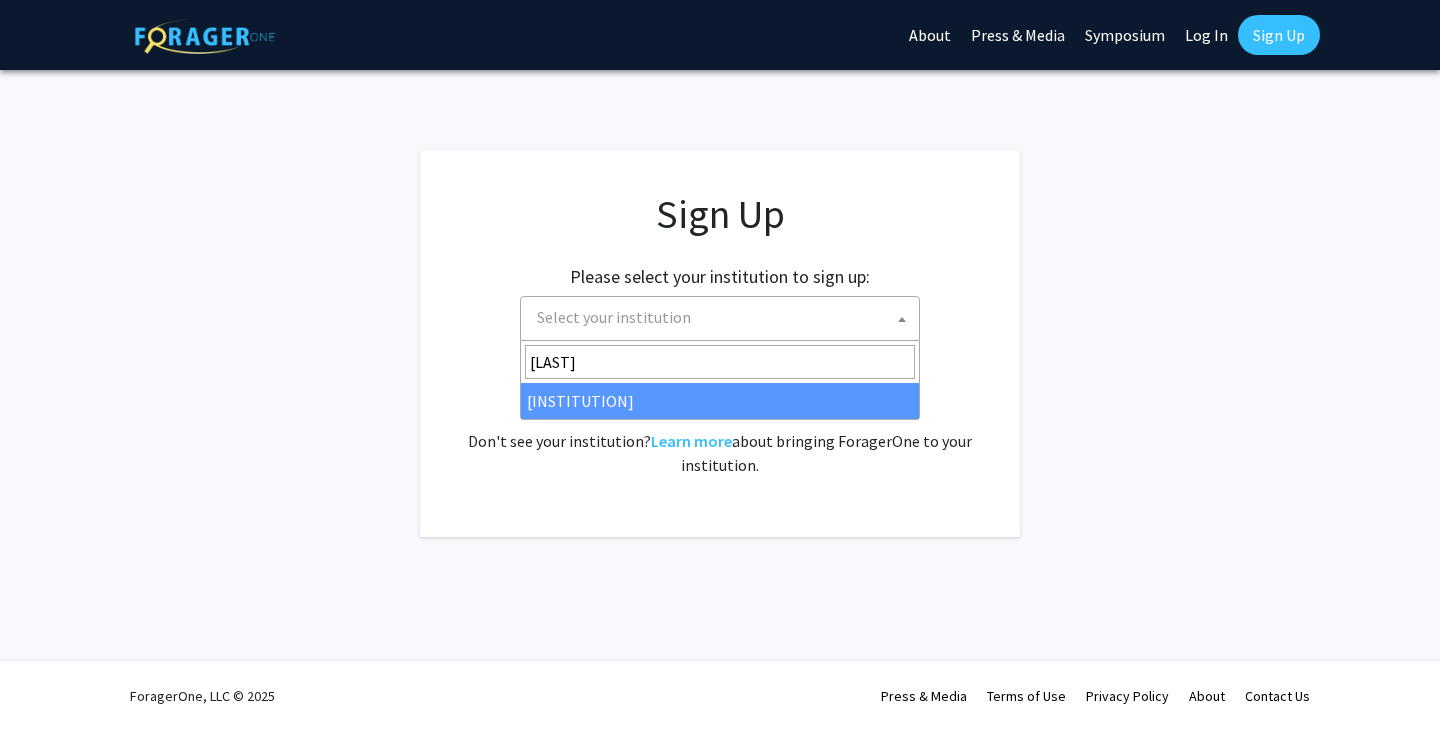 type on "kent" 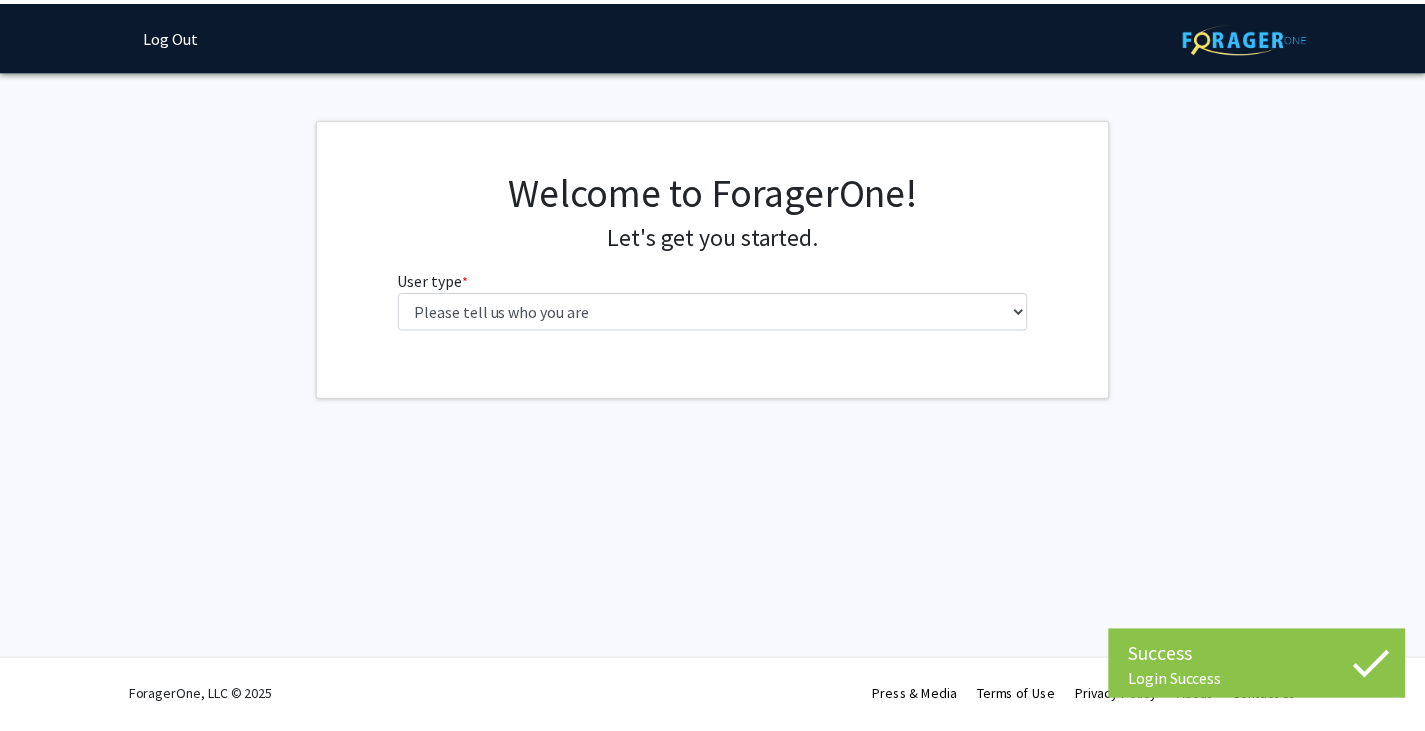 scroll, scrollTop: 0, scrollLeft: 0, axis: both 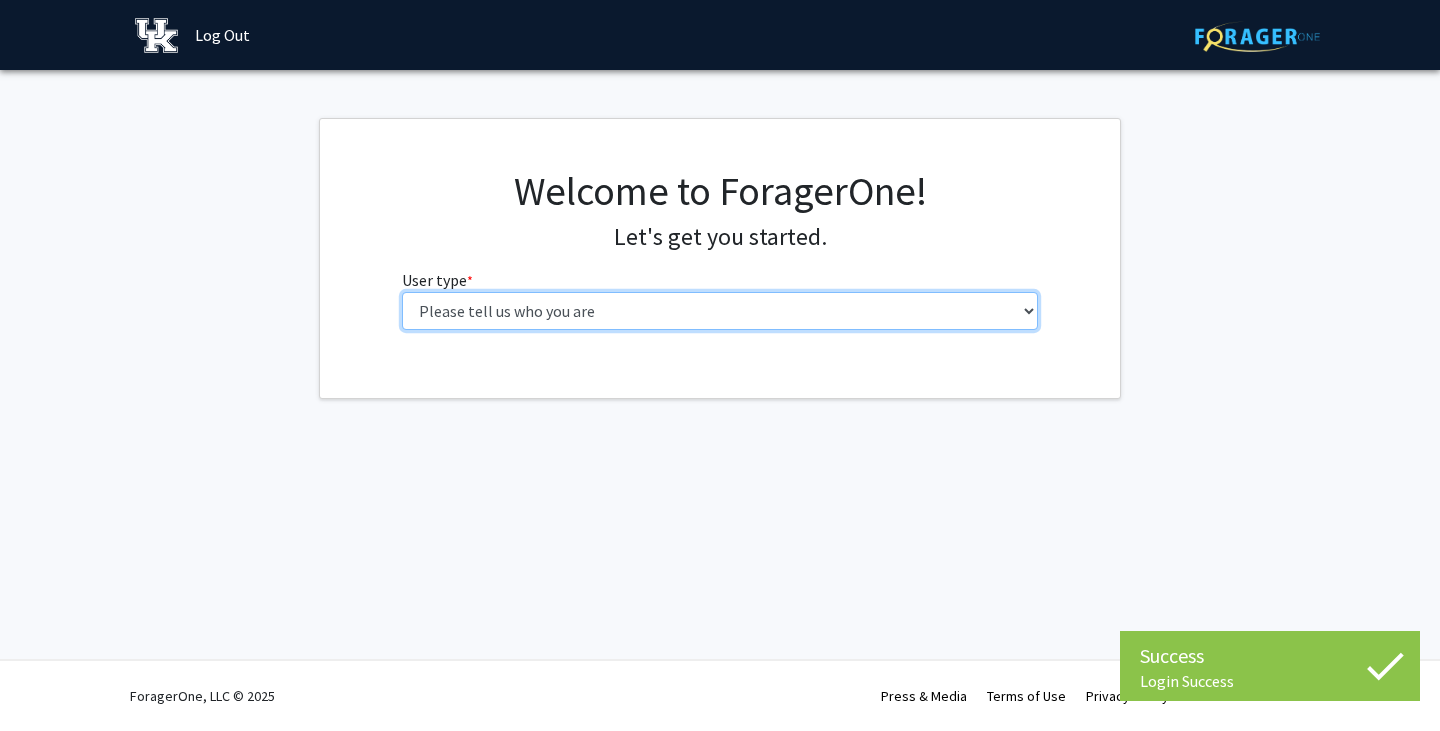 click on "Please tell us who you are  Undergraduate Student   Master's Student   Doctoral Candidate (PhD, MD, DMD, PharmD, etc.)   Postdoctoral Researcher / Research Staff / Medical Resident / Medical Fellow   Faculty   Administrative Staff" at bounding box center [720, 311] 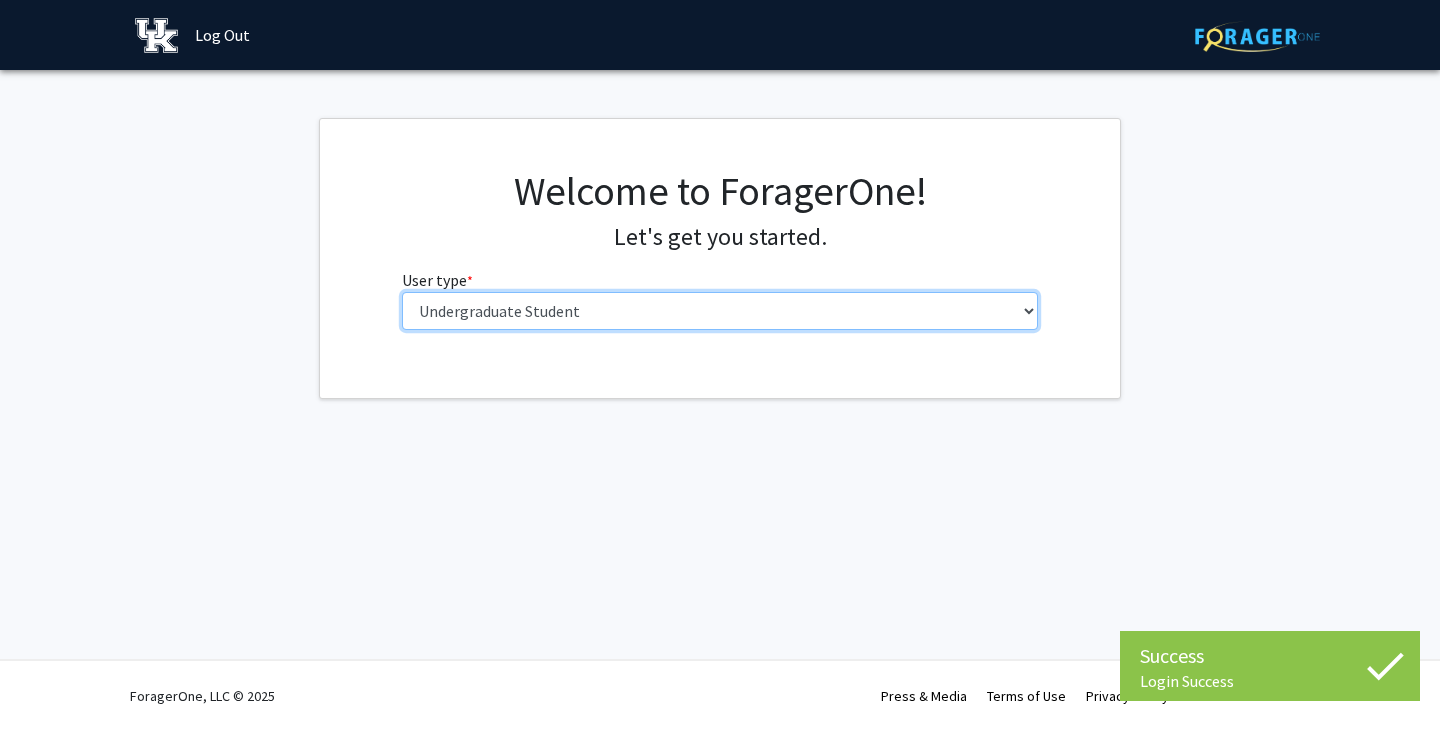 click on "Please tell us who you are  Undergraduate Student   Master's Student   Doctoral Candidate (PhD, MD, DMD, PharmD, etc.)   Postdoctoral Researcher / Research Staff / Medical Resident / Medical Fellow   Faculty   Administrative Staff" at bounding box center (720, 311) 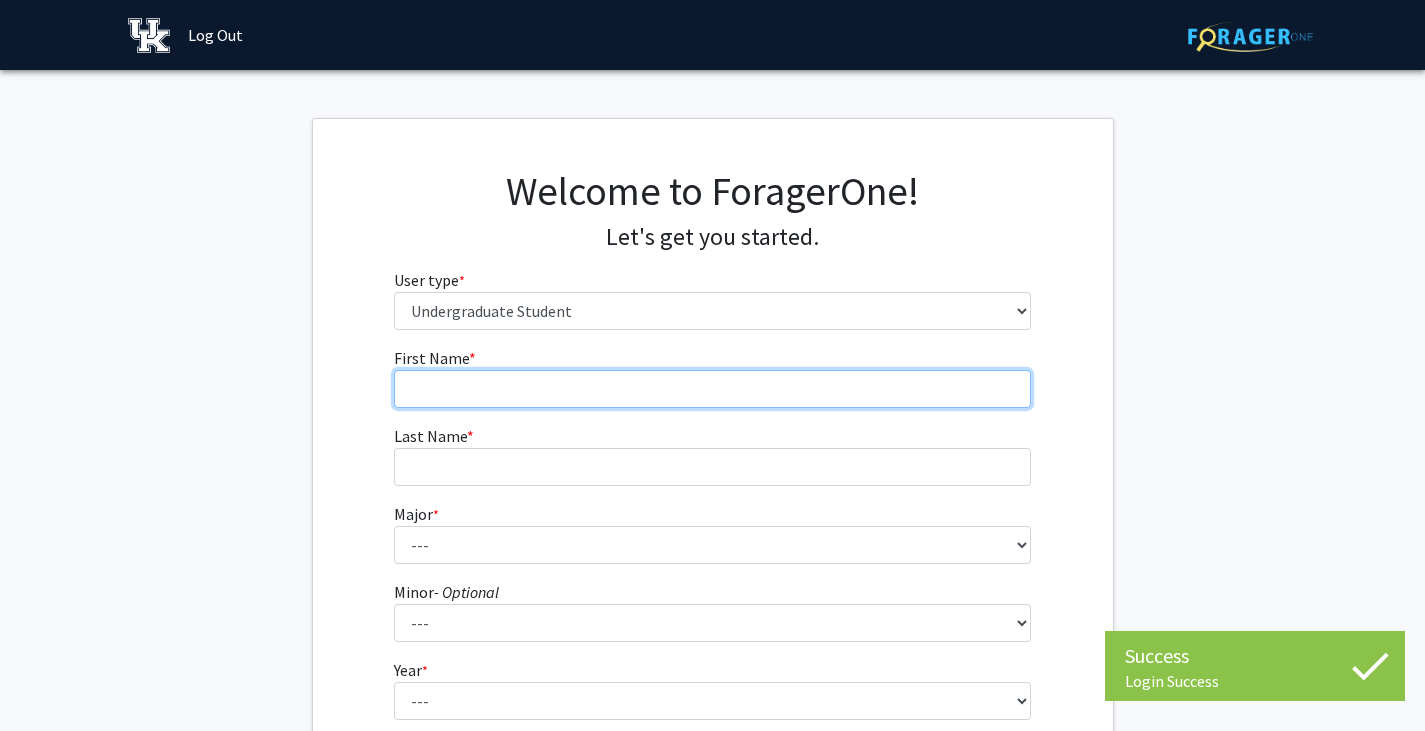 click on "First Name * required" at bounding box center [712, 389] 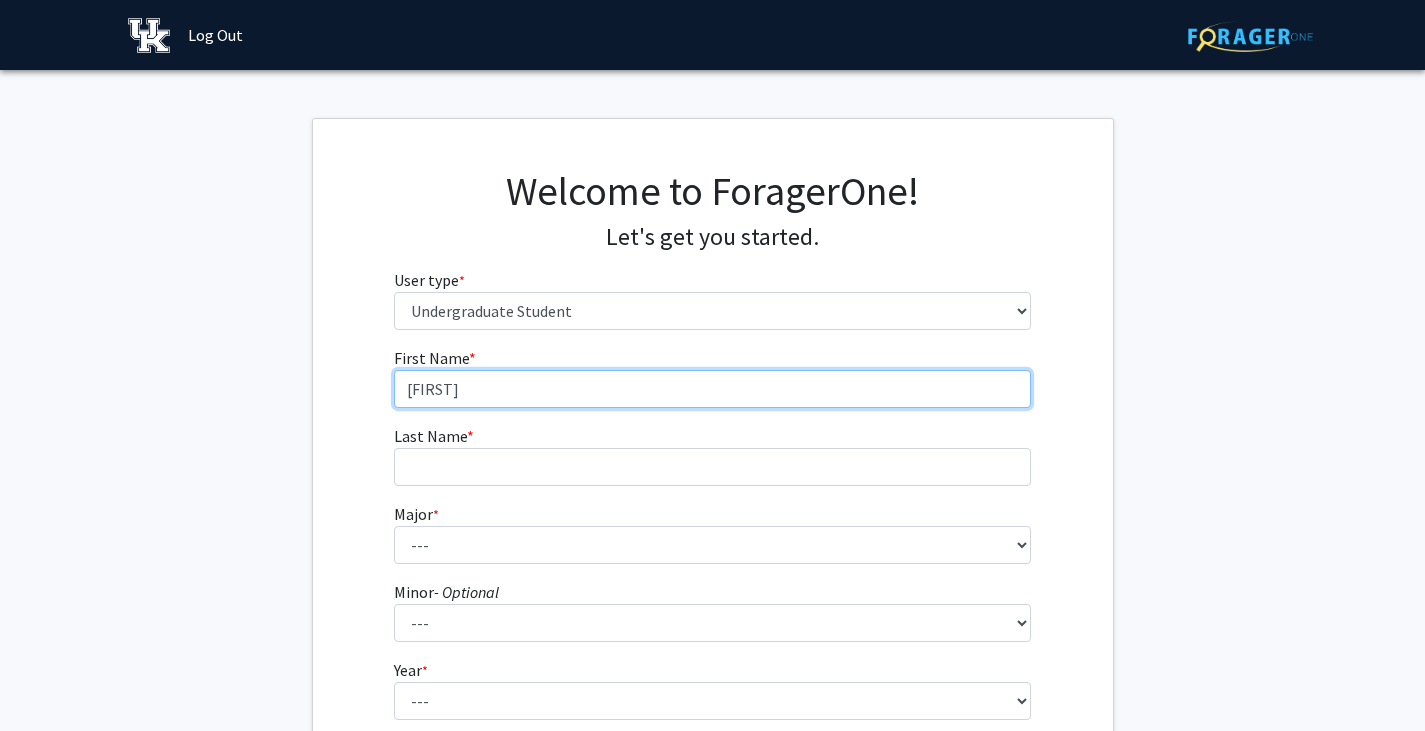 type on "[FIRST]" 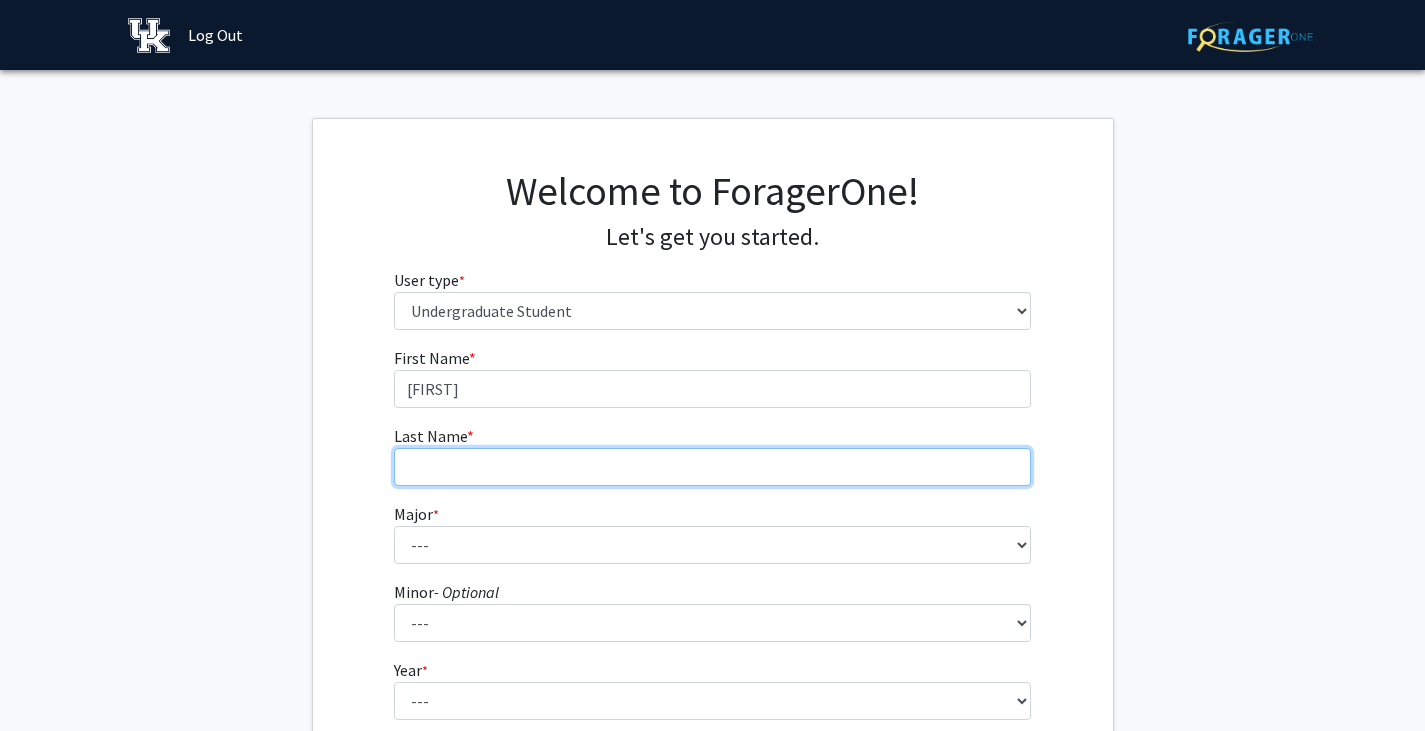 click on "Last Name * required" at bounding box center [712, 467] 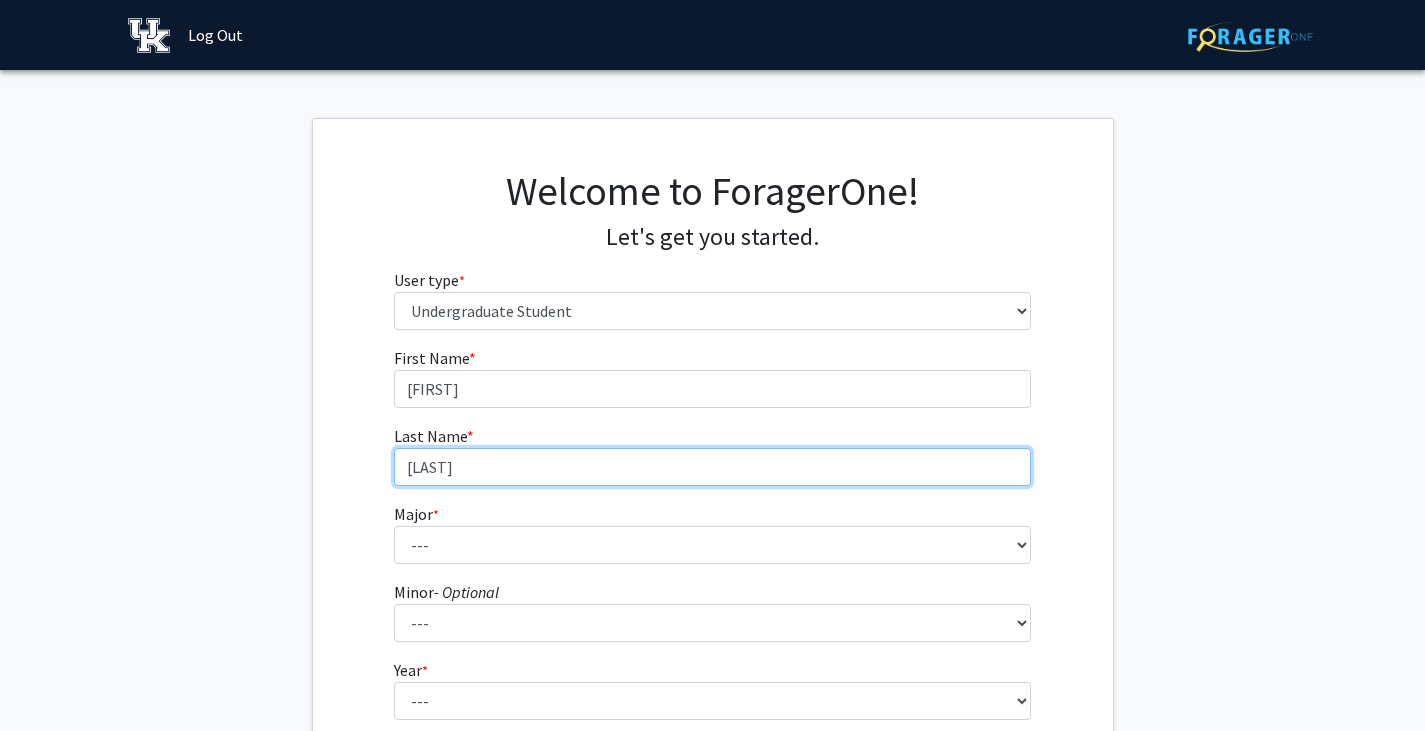 type on "[LAST]" 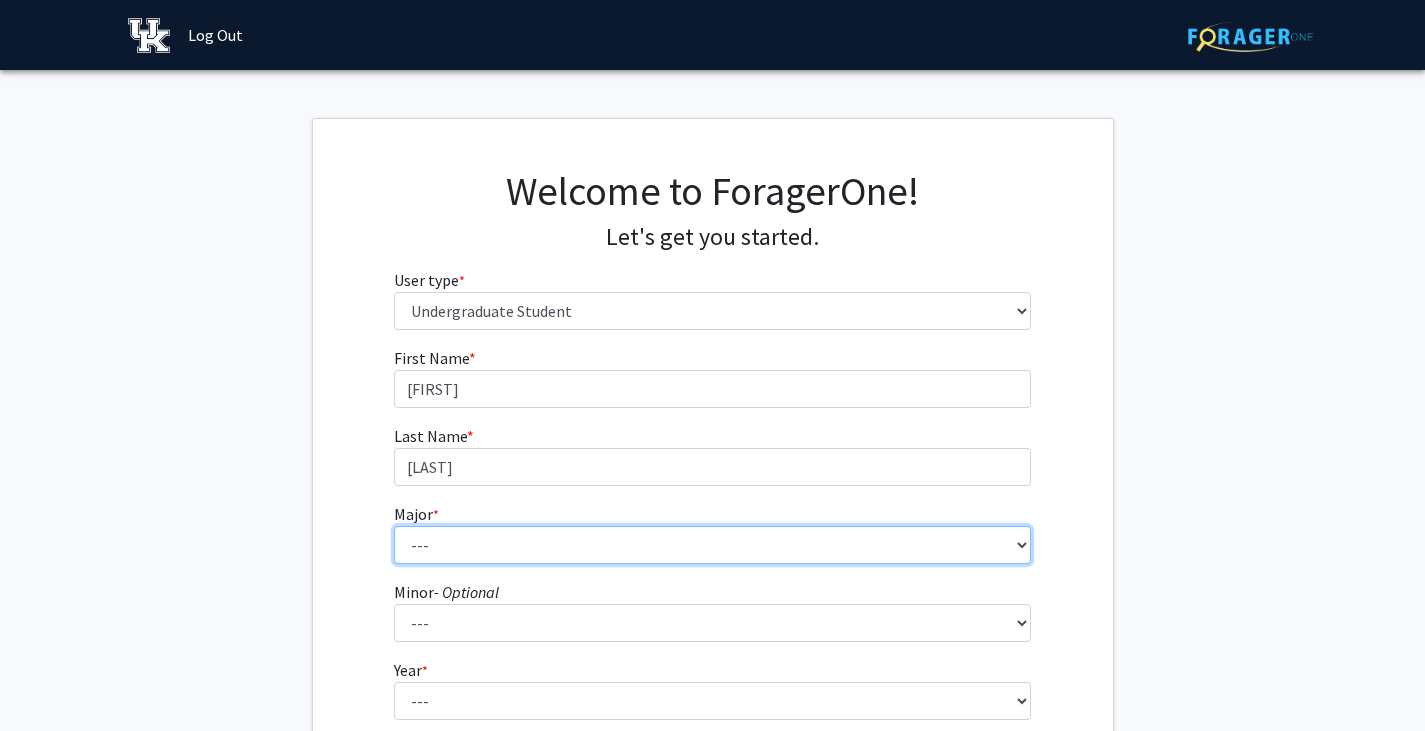 click on "---  Accounting   Aerospace Engineering   African American & Africana Studies   Agricultural and Medical Biotechnology   Agricultural Economics   Agriculture   Animal Sciences   Anthropology   Appalachian Studies Certificate   Architecture   Art Education   Art History & Visual Studies   Art Studio   Arts Administration   Automotive Production Engineering Certificate   Biology   Biomedical Engineering   Biopharmaceutical Engineering Certificate   Biosystems Engineering   Career & Technical Education   Certificate in Filmmaking: Production and Dramatic Writing   Chemical Engineering   Chemistry   Civil Engineering   Clinical Leadership & Management   Communication   Communication Sciences & Disorders   Community & Leadership Development   Computer Engineering   Computer Engineering Technology   Computer Science   Consumer Economics & Family Financial Counseling   Cybersecurity Certificate   Dance   Dietetics and Human Nutrition   Digital Media Design   Distillation, Wine & Brewing Studies   Economics   Honors" at bounding box center [712, 545] 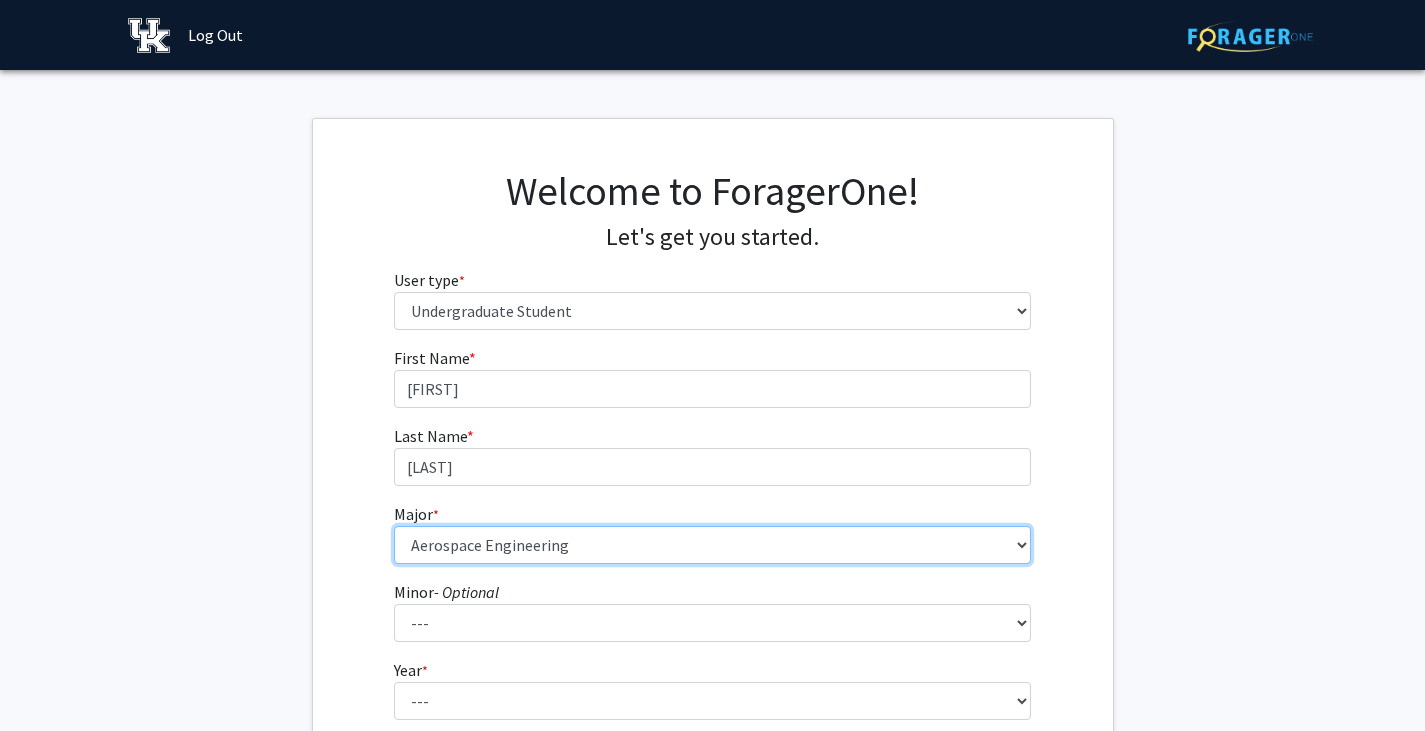 click on "---  Accounting   Aerospace Engineering   African American & Africana Studies   Agricultural and Medical Biotechnology   Agricultural Economics   Agriculture   Animal Sciences   Anthropology   Appalachian Studies Certificate   Architecture   Art Education   Art History & Visual Studies   Art Studio   Arts Administration   Automotive Production Engineering Certificate   Biology   Biomedical Engineering   Biopharmaceutical Engineering Certificate   Biosystems Engineering   Career & Technical Education   Certificate in Filmmaking: Production and Dramatic Writing   Chemical Engineering   Chemistry   Civil Engineering   Clinical Leadership & Management   Communication   Communication Sciences & Disorders   Community & Leadership Development   Computer Engineering   Computer Engineering Technology   Computer Science   Consumer Economics & Family Financial Counseling   Cybersecurity Certificate   Dance   Dietetics and Human Nutrition   Digital Media Design   Distillation, Wine & Brewing Studies   Economics   Honors" at bounding box center [712, 545] 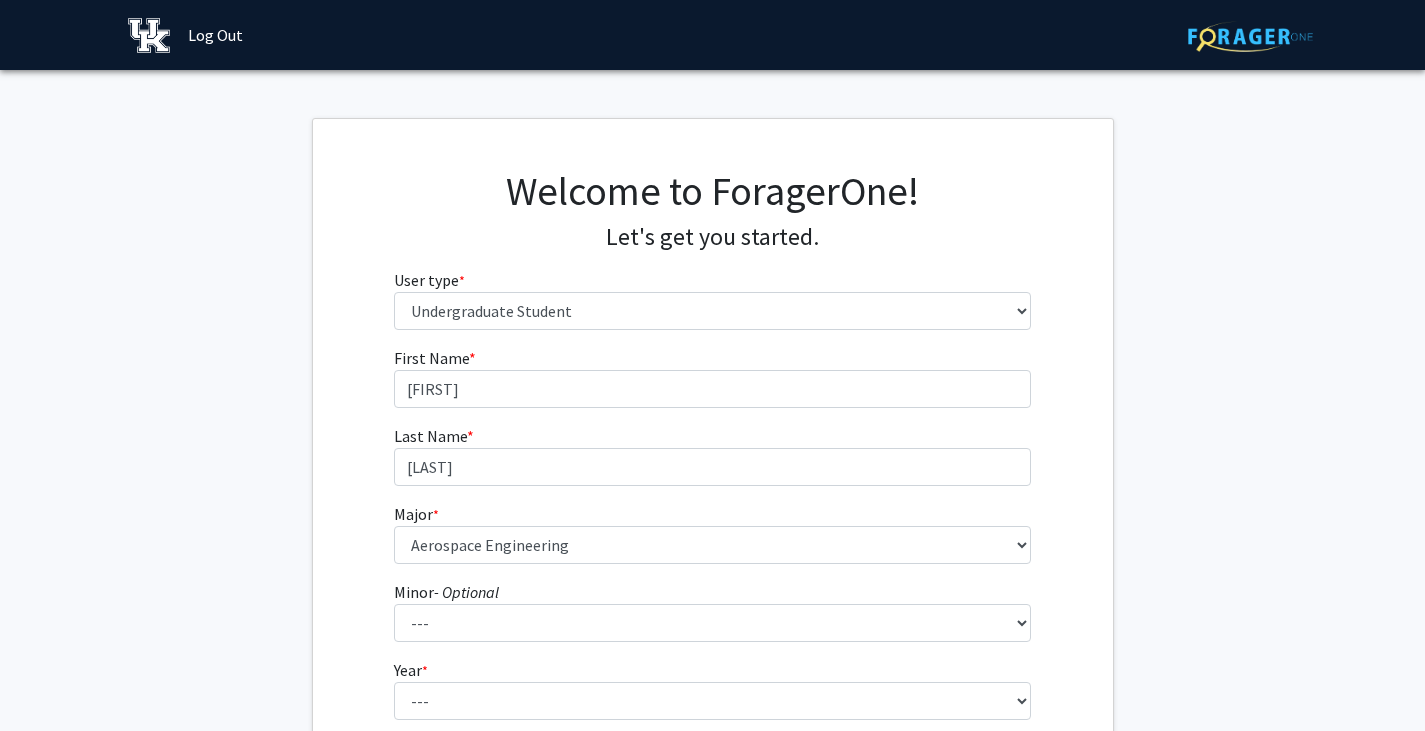 click on "Welcome to ForagerOne! Let's get you started.  User type  * required Please tell us who you are  Undergraduate Student   Master's Student   Doctoral Candidate (PhD, MD, DMD, PharmD, etc.)   Postdoctoral Researcher / Research Staff / Medical Resident / Medical Fellow   Faculty   Administrative Staff  First Name * required [FIRST] Last Name * required [LAST]  Major  * required ---  Accounting   Aerospace Engineering   African American & Africana Studies   Agricultural and Medical Biotechnology   Agricultural Economics   Agriculture   Animal Sciences   Anthropology   Appalachian Studies Certificate   Architecture   Art Education   Art History & Visual Studies   Art Studio   Arts Administration   Automotive Production Engineering Certificate   Biology   Biomedical Engineering   Biopharmaceutical Engineering Certificate   Biosystems Engineering   Career & Technical Education   Certificate in Filmmaking: Production and Dramatic Writing   Chemical Engineering   Chemistry   Civil Engineering   Communication   Dance  *" 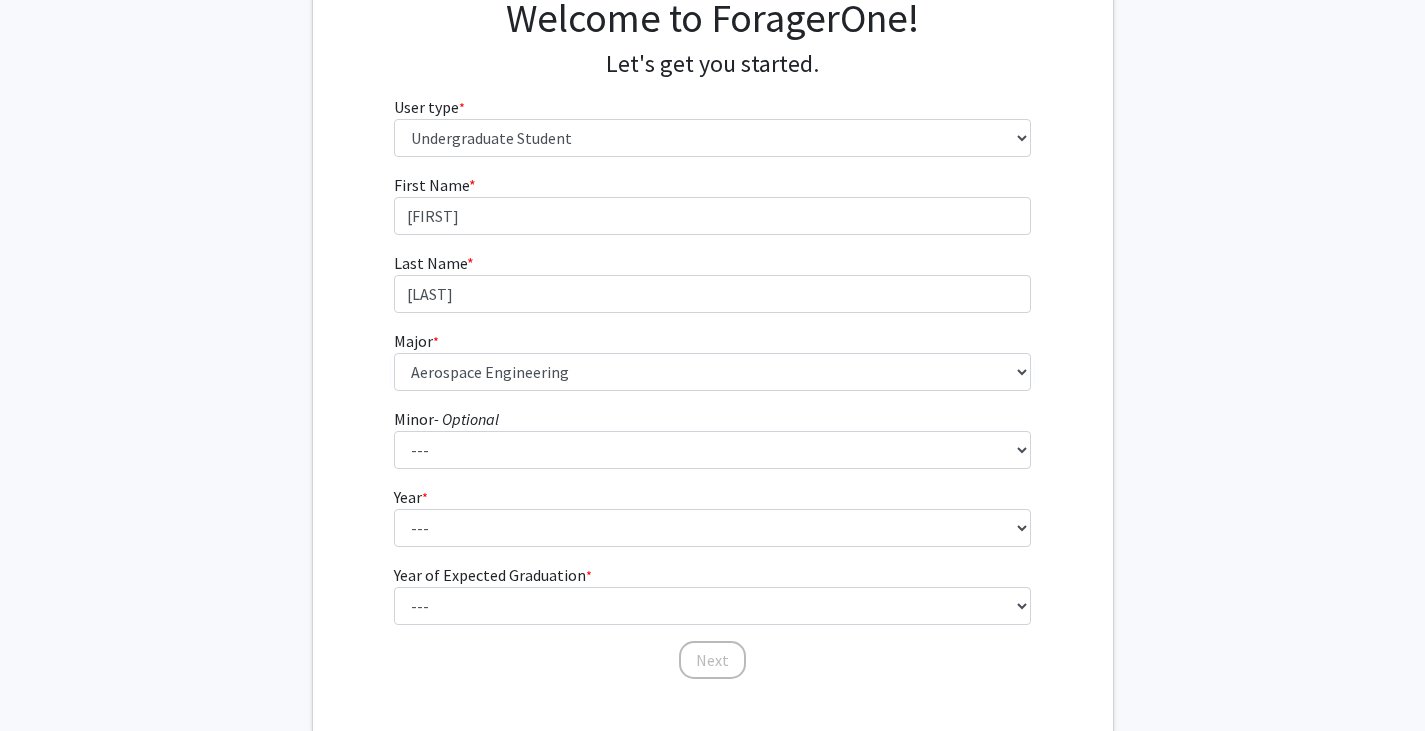 scroll, scrollTop: 292, scrollLeft: 0, axis: vertical 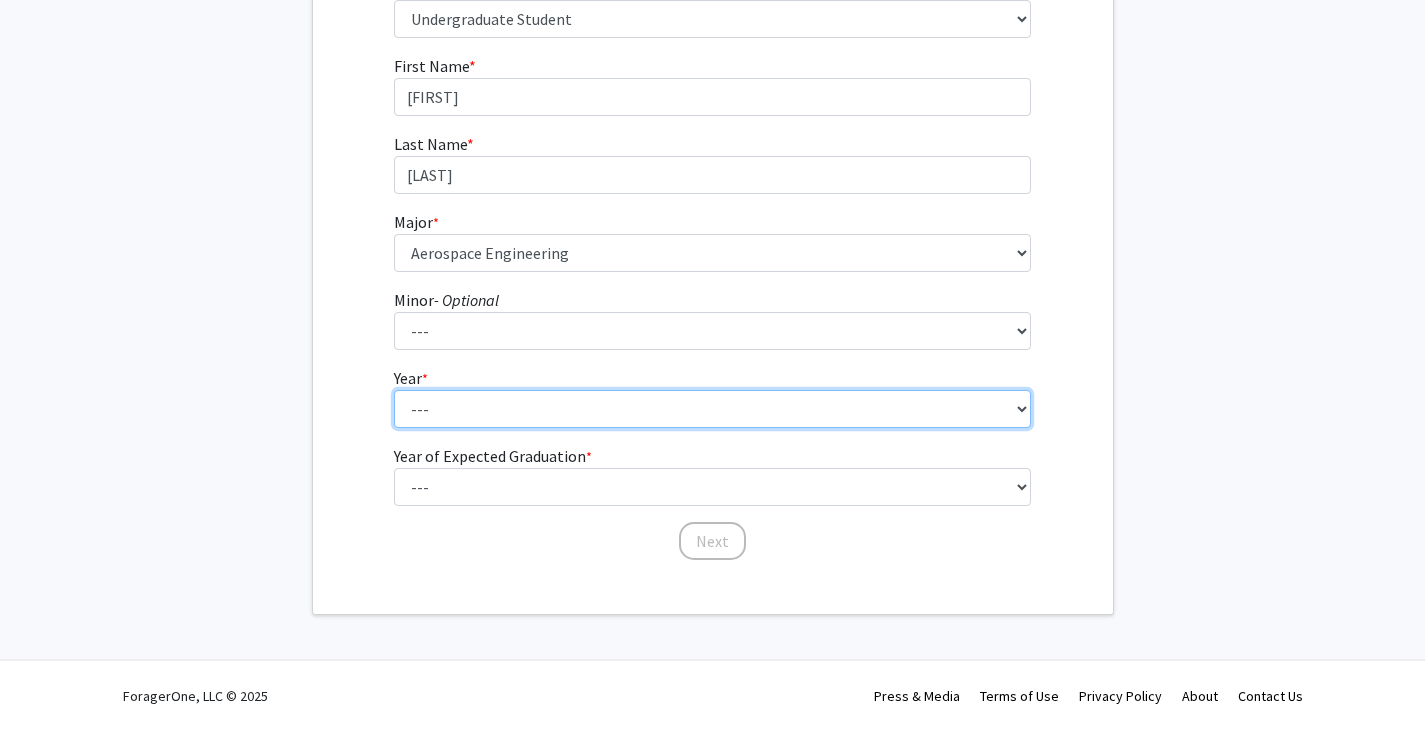 click on "---  First-year   Sophomore   Junior   Senior   Postbaccalaureate Certificate" at bounding box center [712, 409] 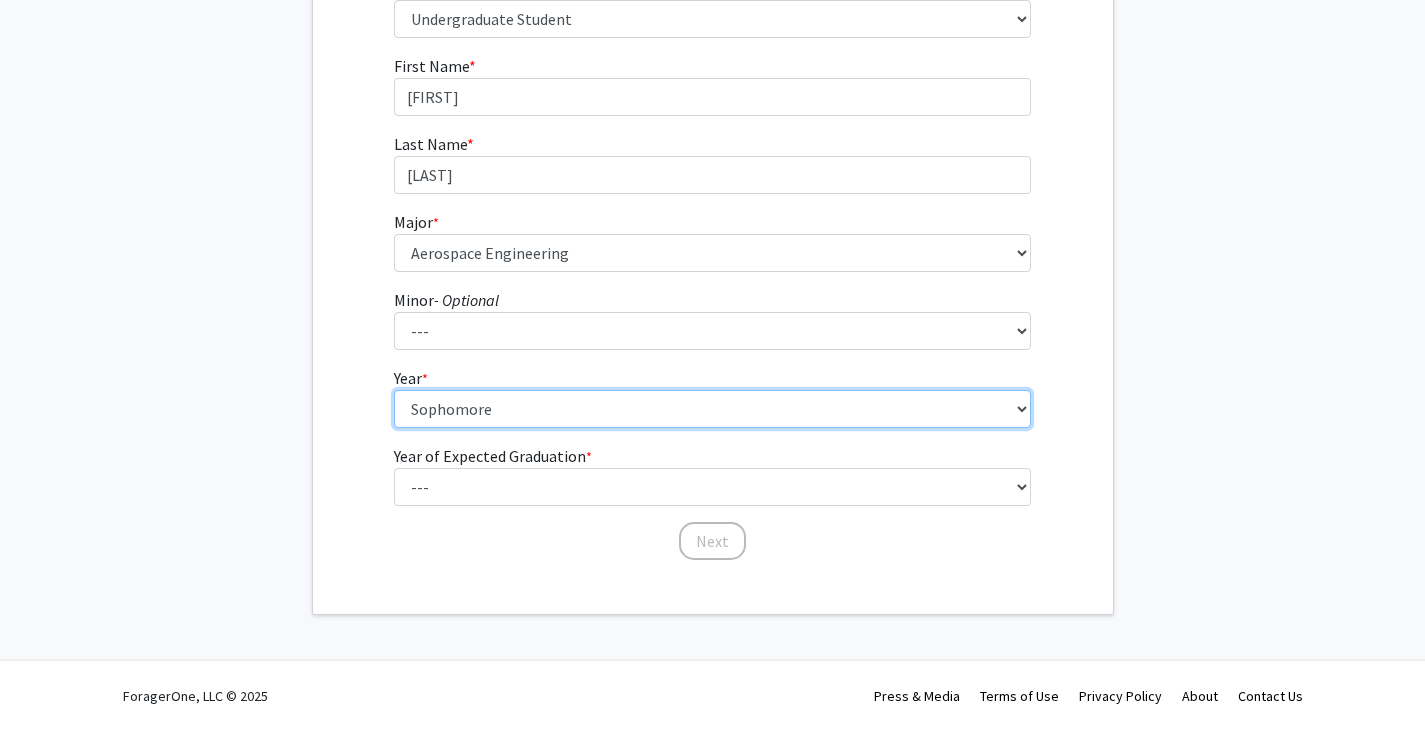 click on "---  First-year   Sophomore   Junior   Senior   Postbaccalaureate Certificate" at bounding box center (712, 409) 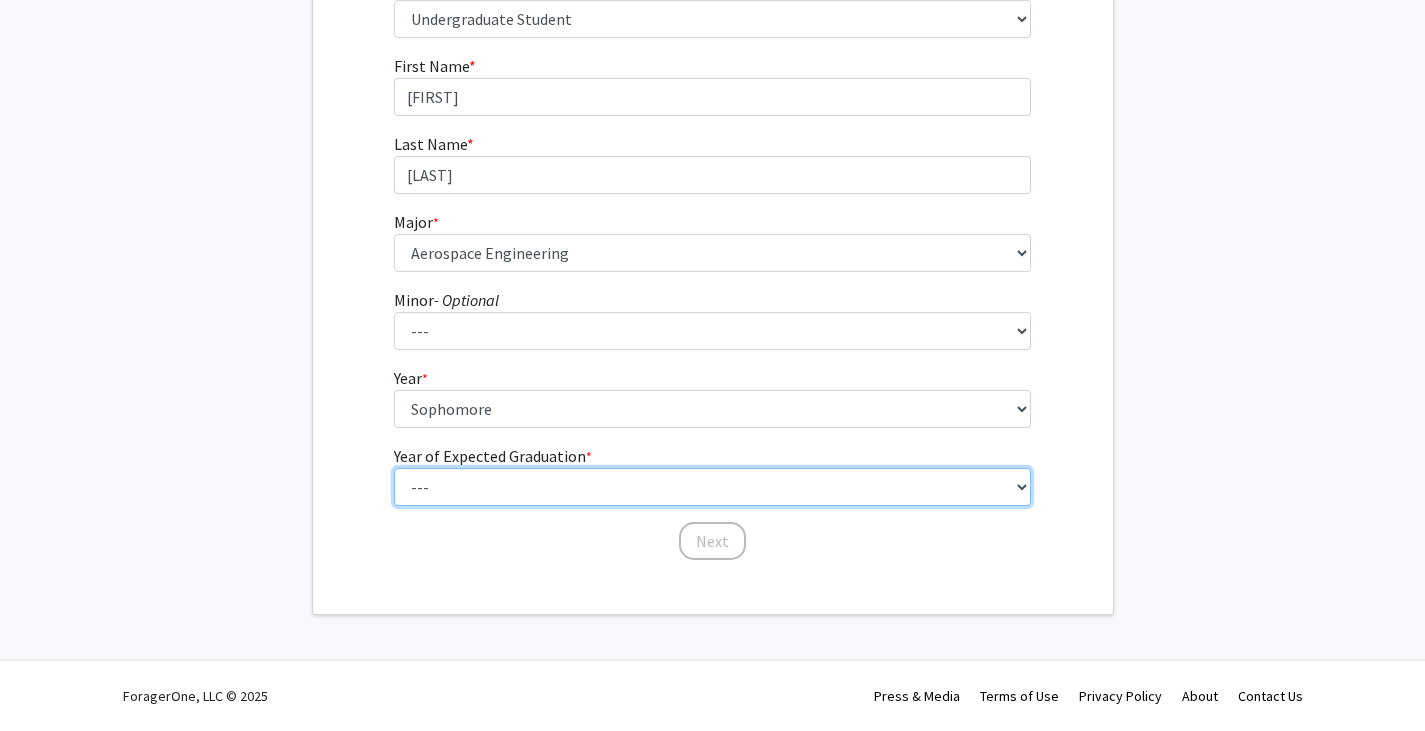 click on "---  2025   2026   2027   2028   2029   2030   2031   2032   2033   2034" at bounding box center (712, 487) 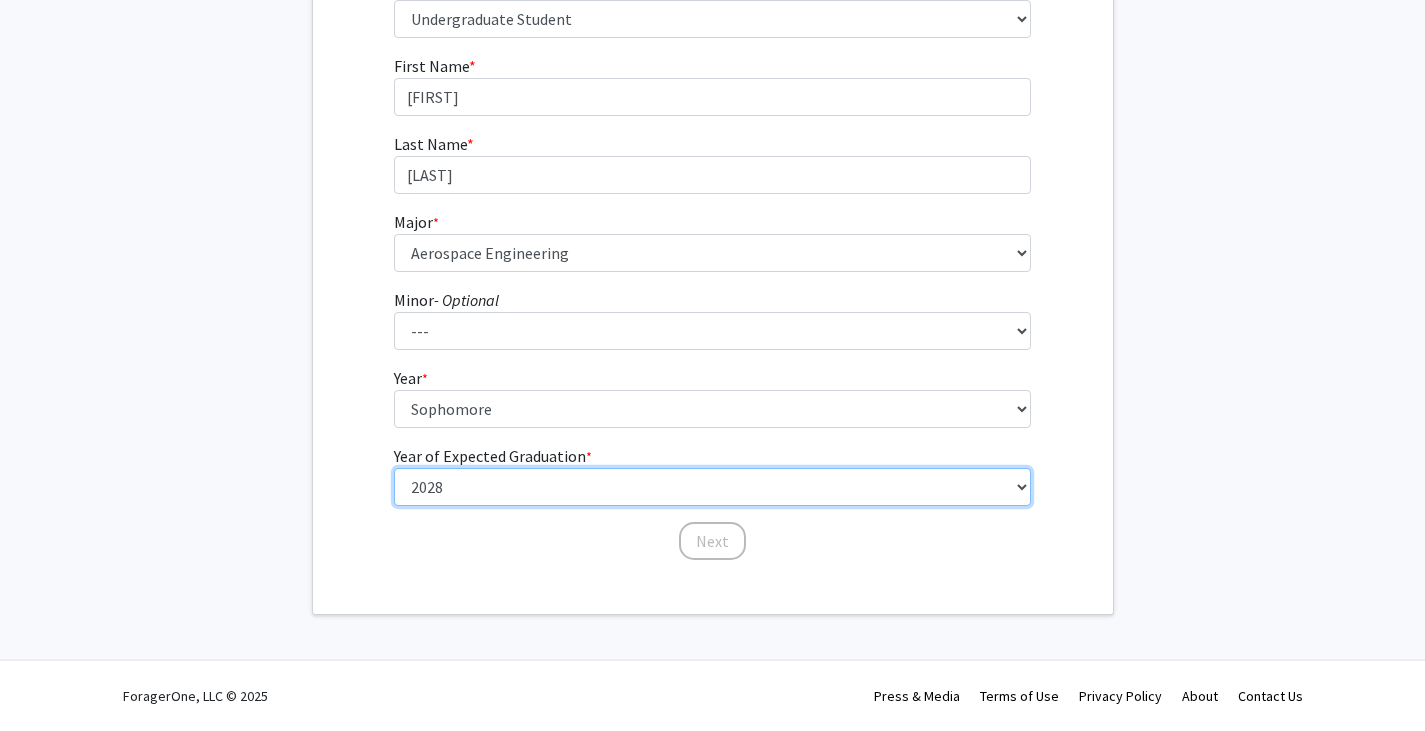 click on "---  2025   2026   2027   2028   2029   2030   2031   2032   2033   2034" at bounding box center (712, 487) 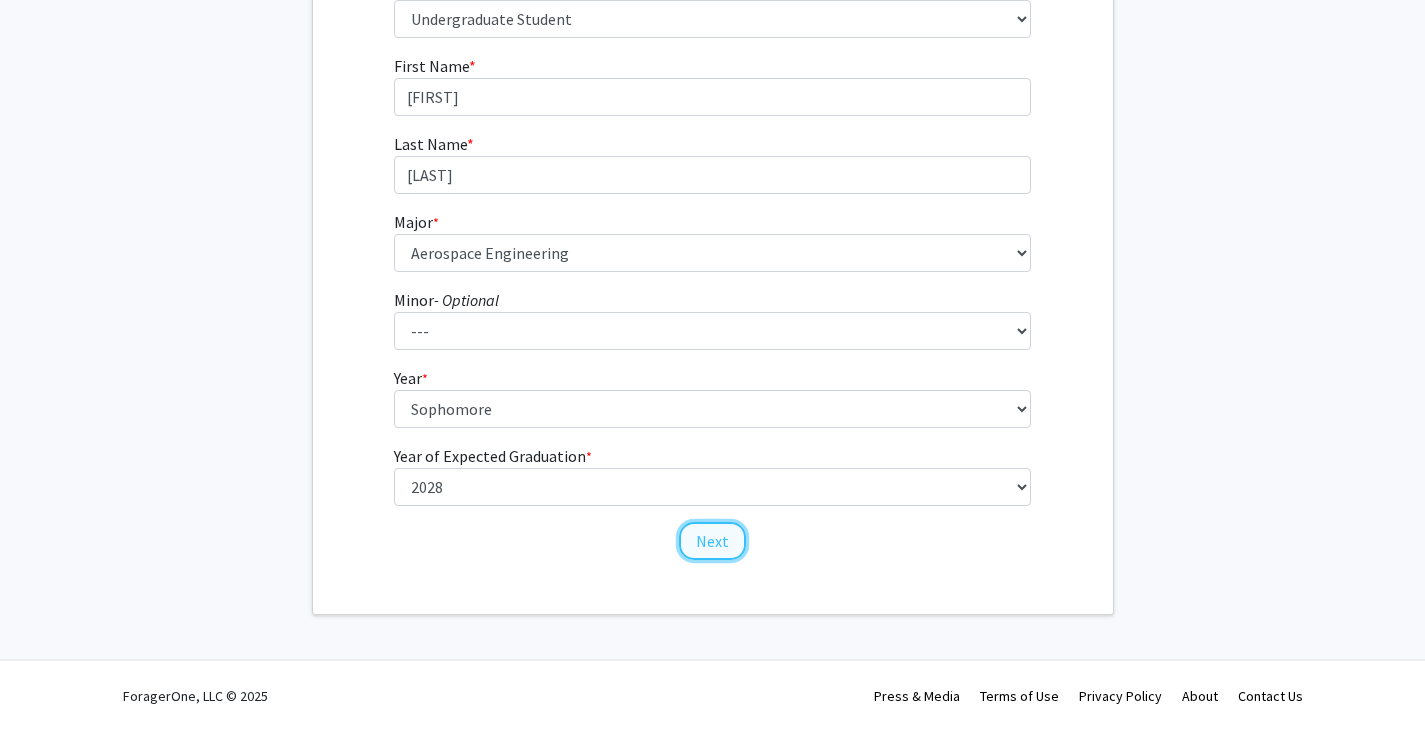 click on "Next" 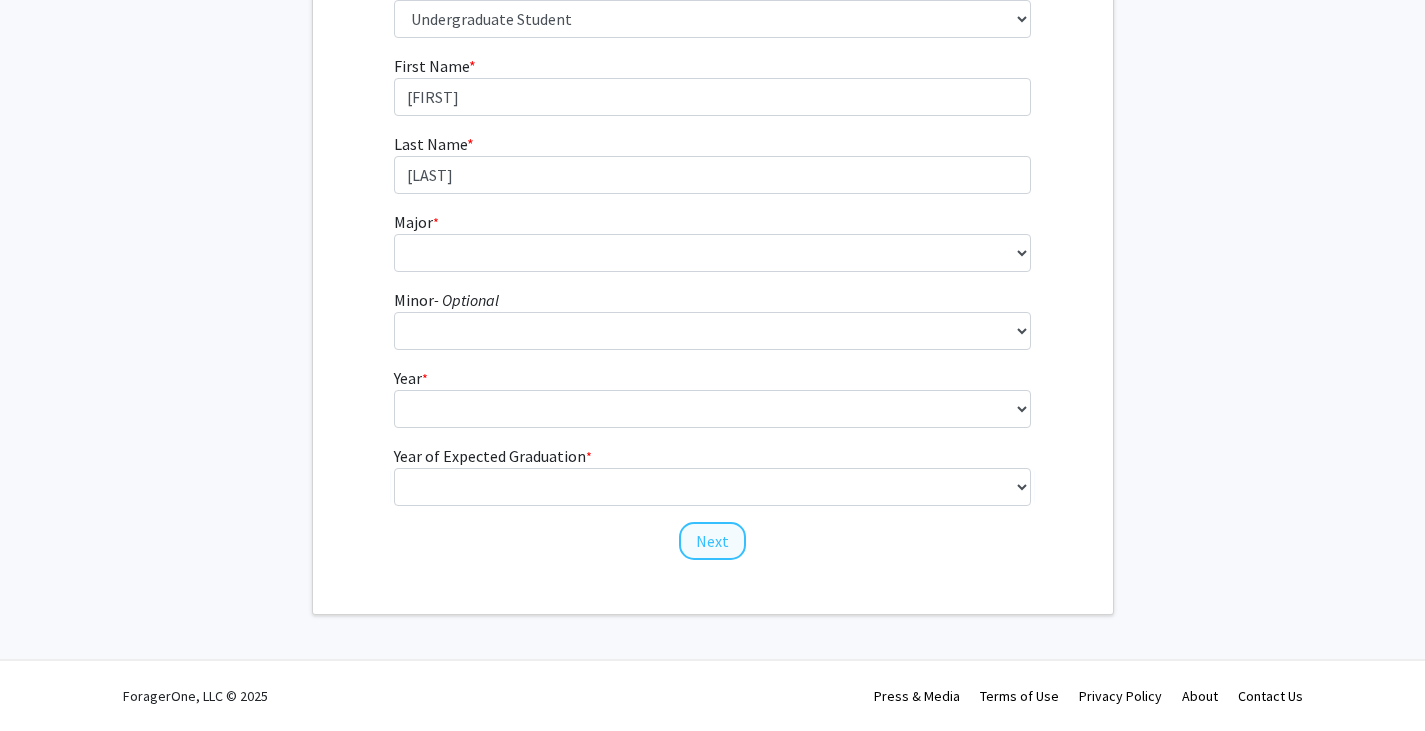 scroll, scrollTop: 0, scrollLeft: 0, axis: both 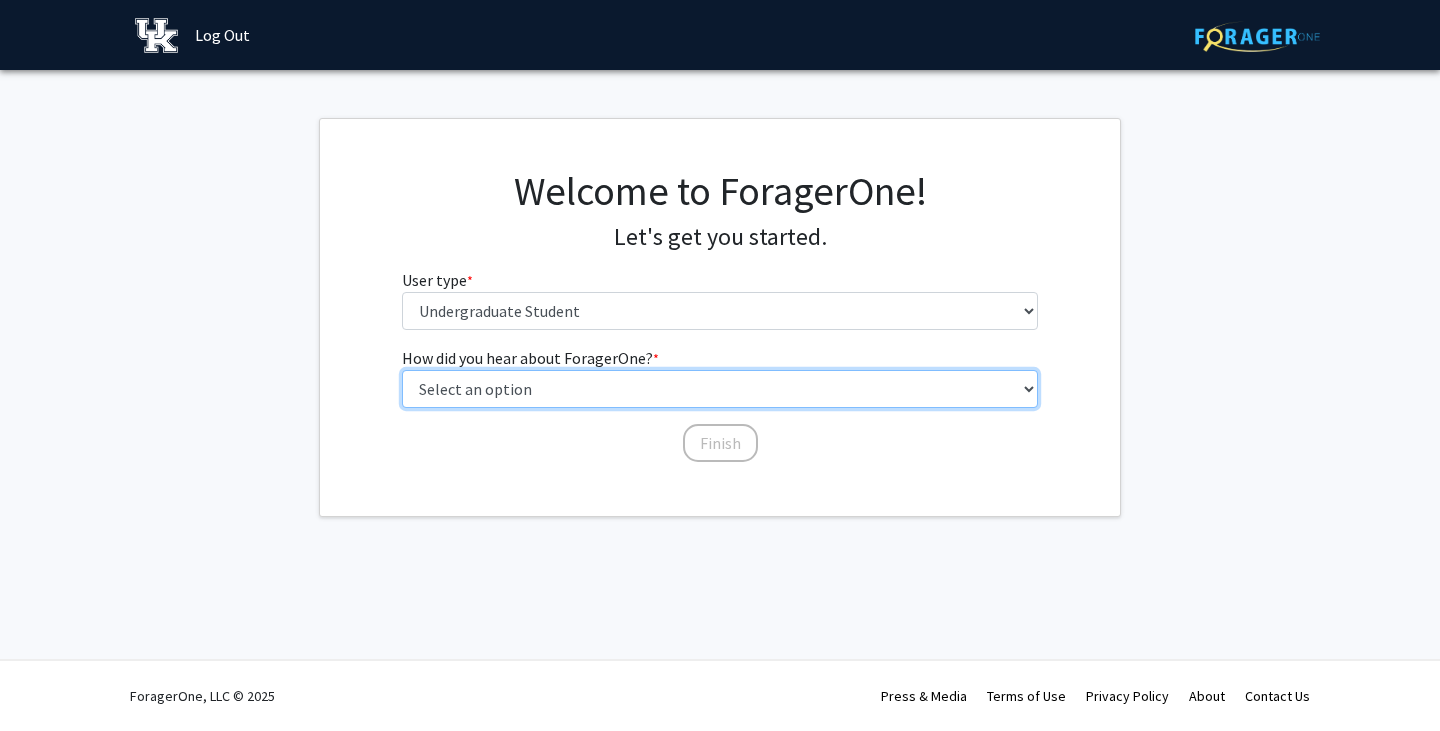 click on "Select an option  Peer/student recommendation   Faculty/staff recommendation   University website   University email or newsletter   Other" at bounding box center (720, 389) 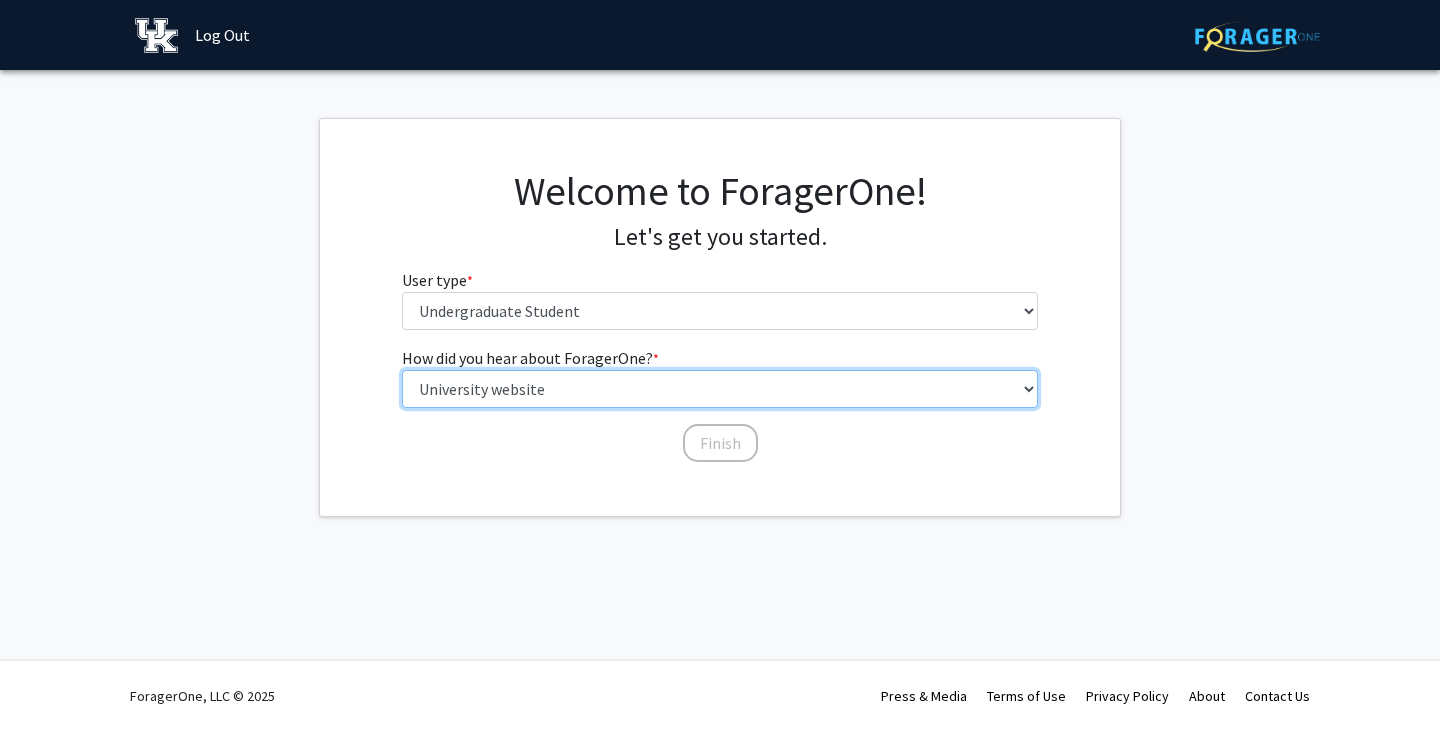 click on "Select an option  Peer/student recommendation   Faculty/staff recommendation   University website   University email or newsletter   Other" at bounding box center [720, 389] 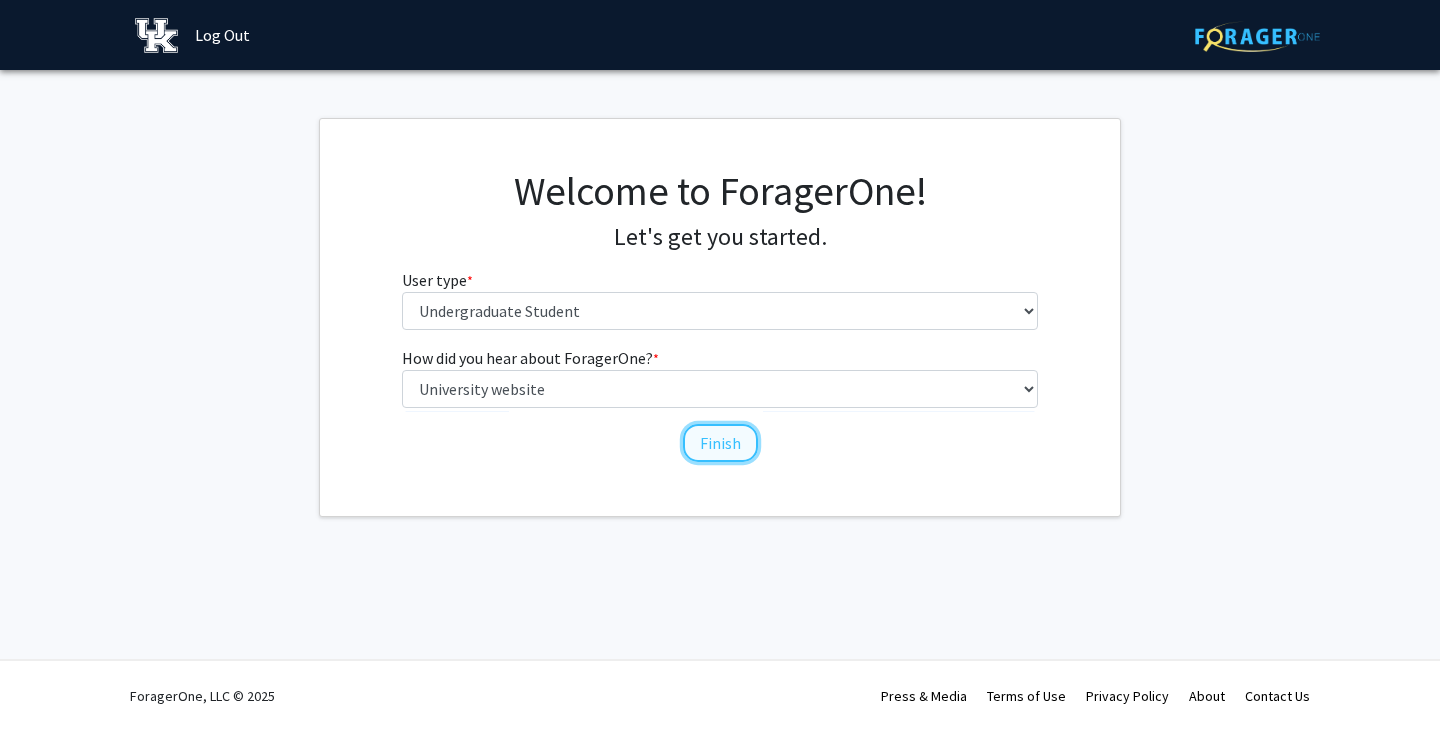 click on "Finish" 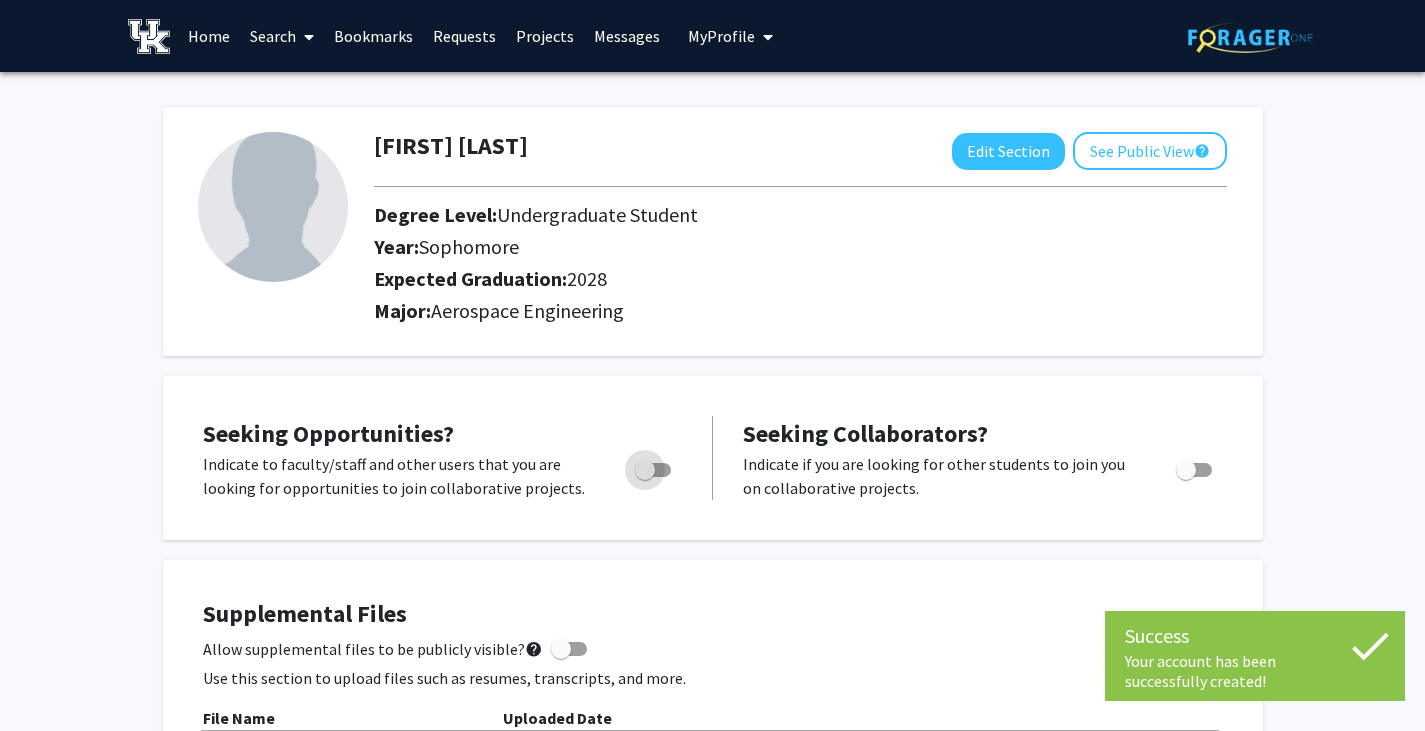 click at bounding box center [645, 470] 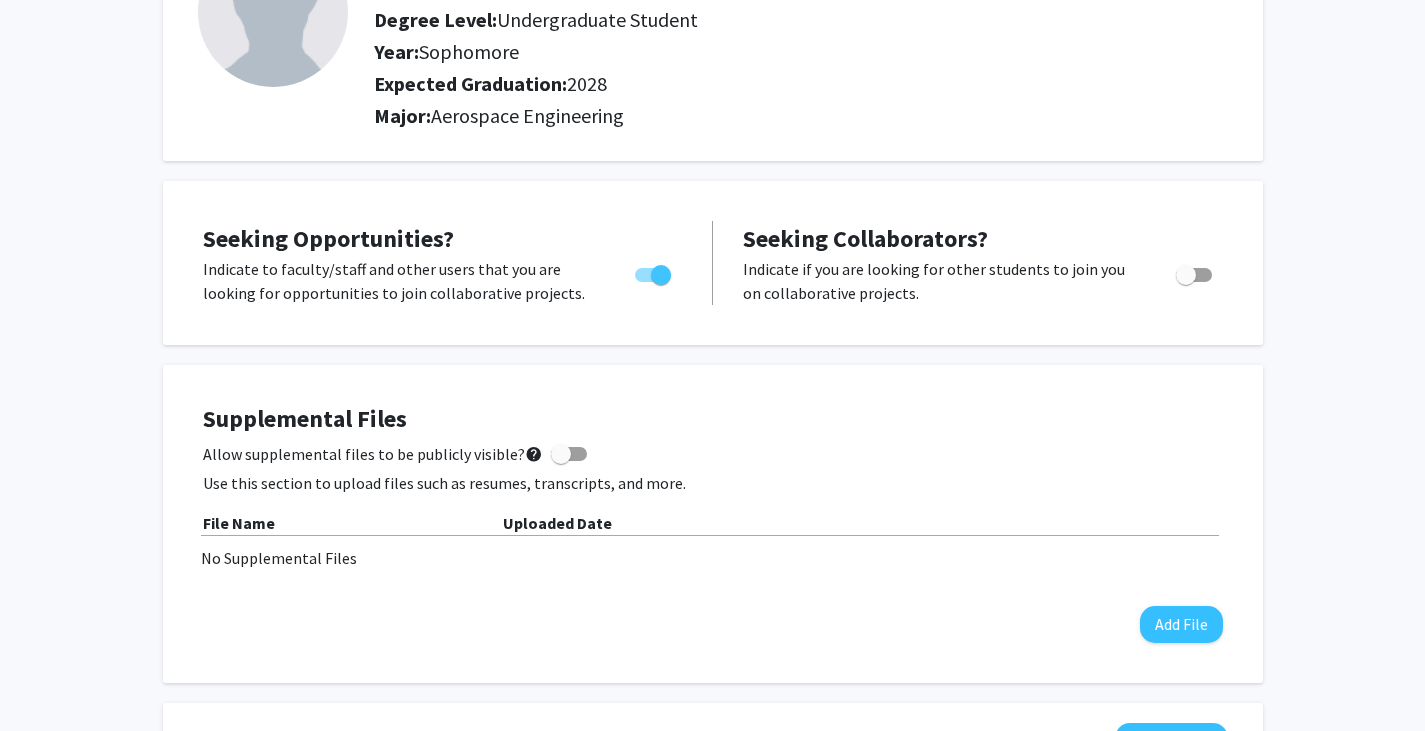 scroll, scrollTop: 0, scrollLeft: 0, axis: both 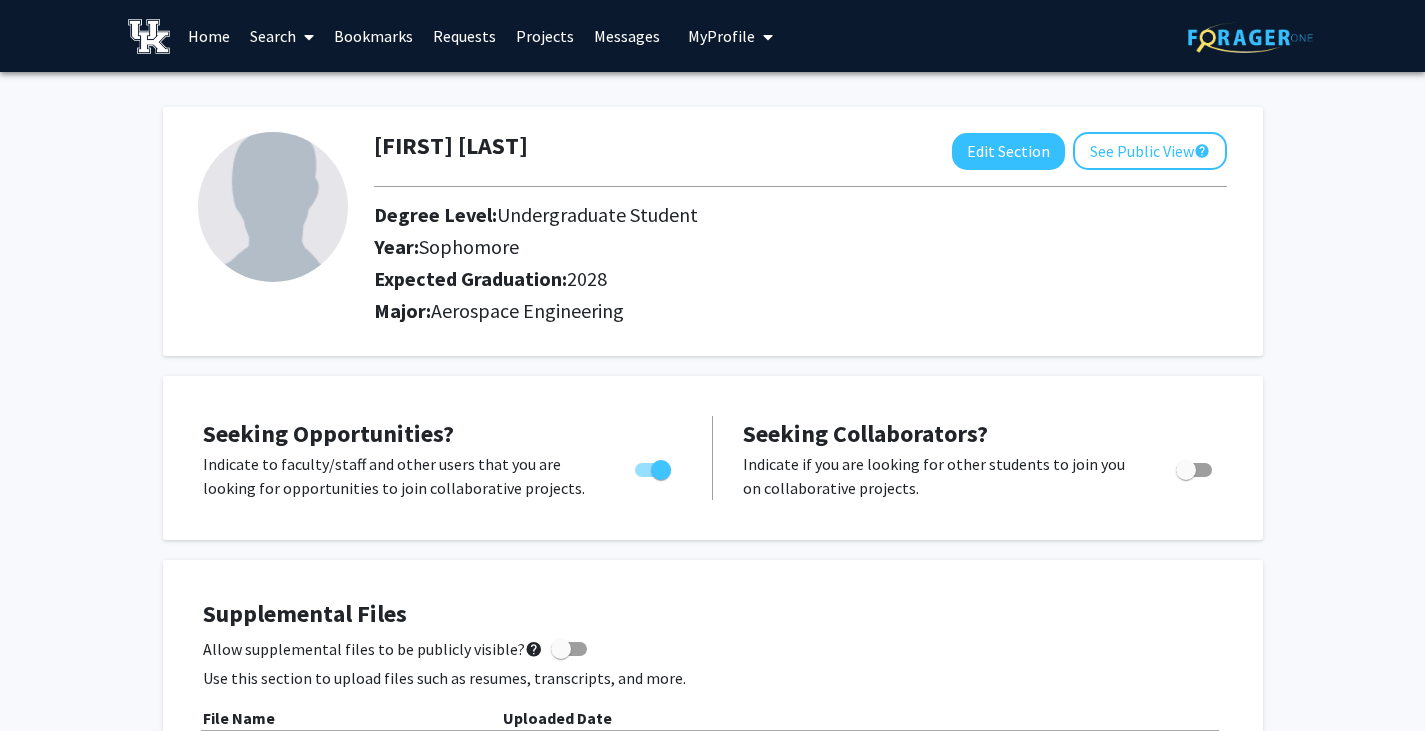 click on "Projects" at bounding box center [545, 36] 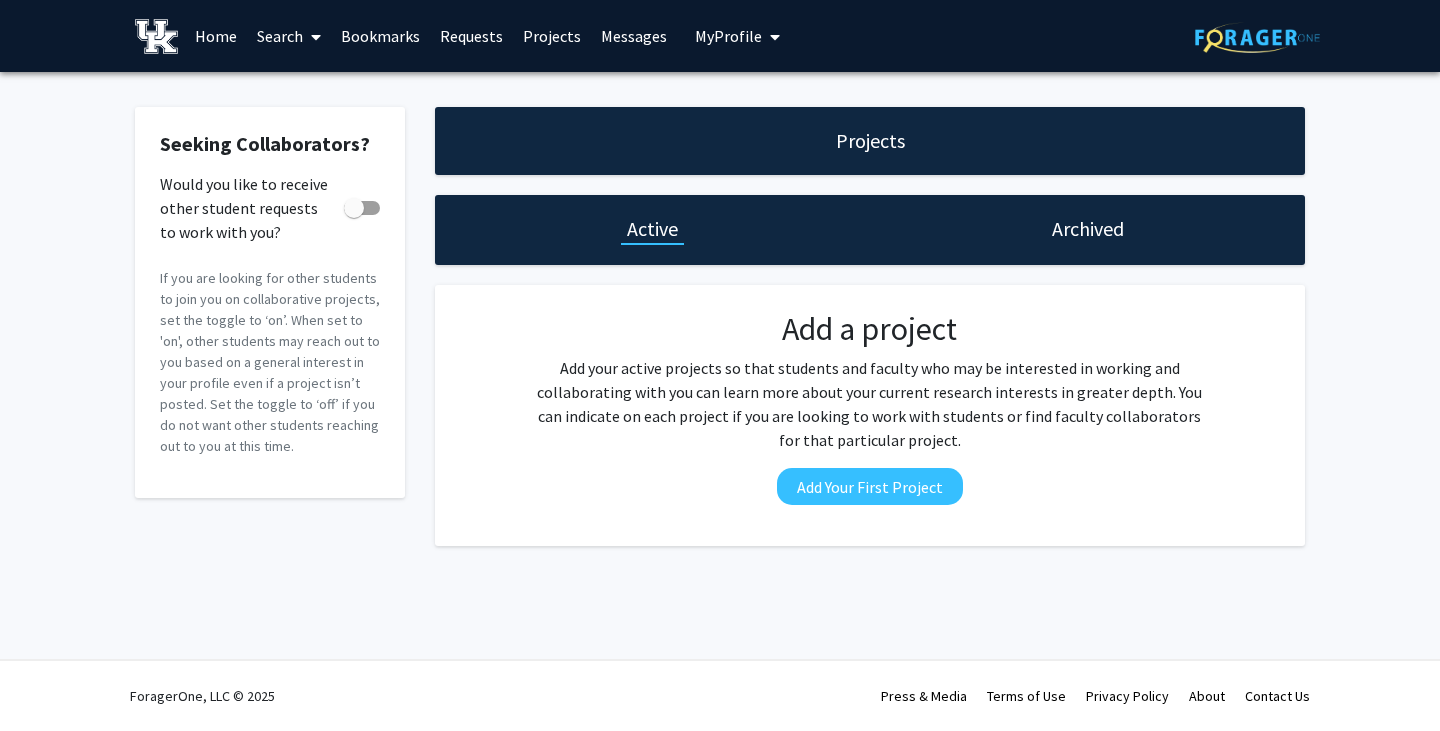 click on "Bookmarks" at bounding box center (380, 36) 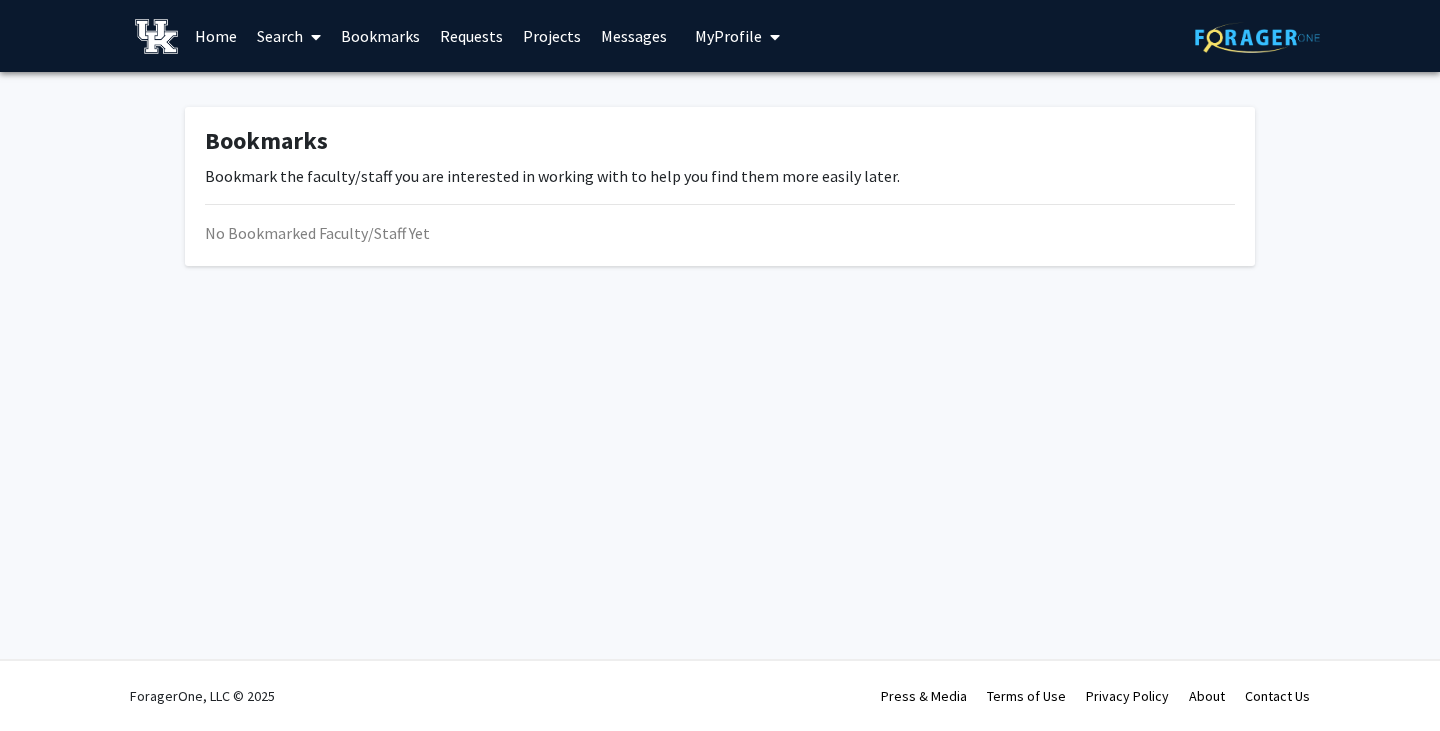 click on "Search" at bounding box center (289, 36) 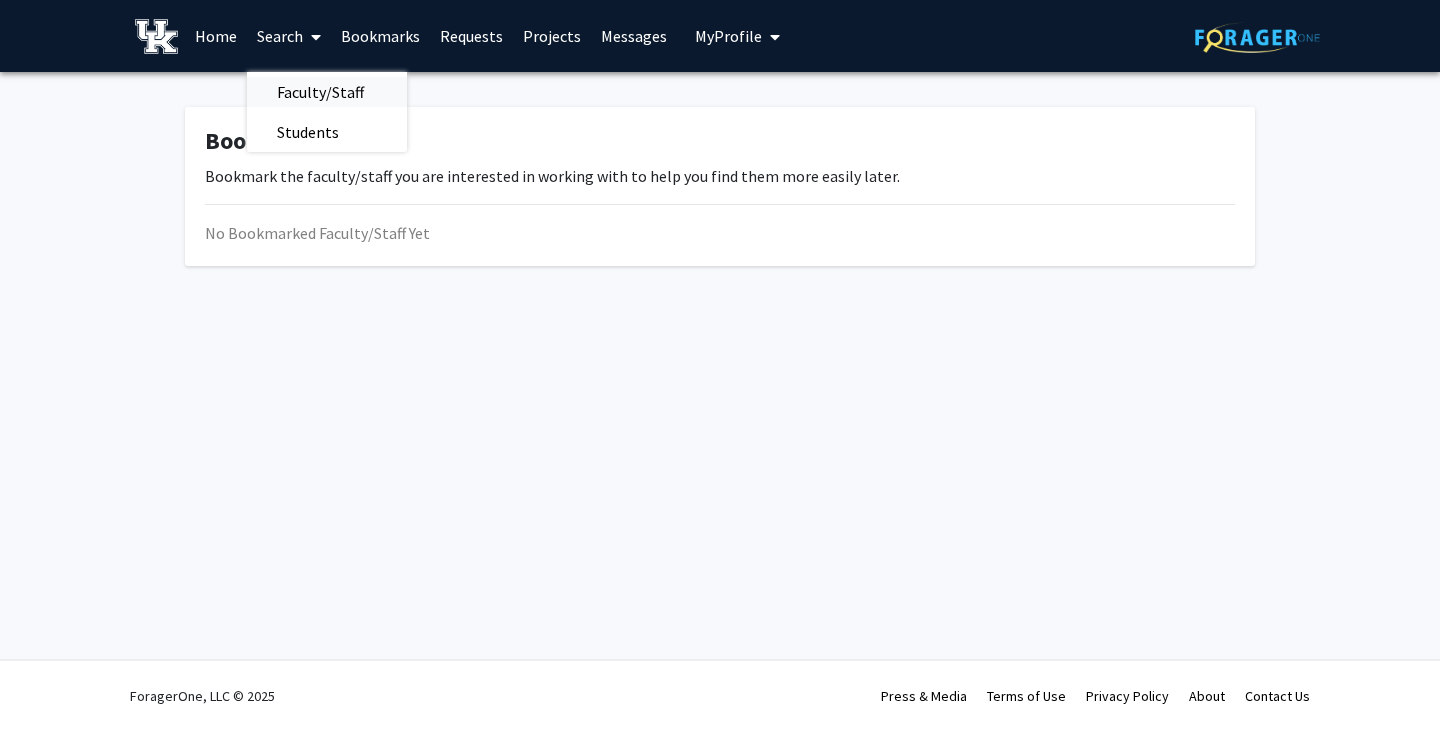 click on "Faculty/Staff" at bounding box center [320, 92] 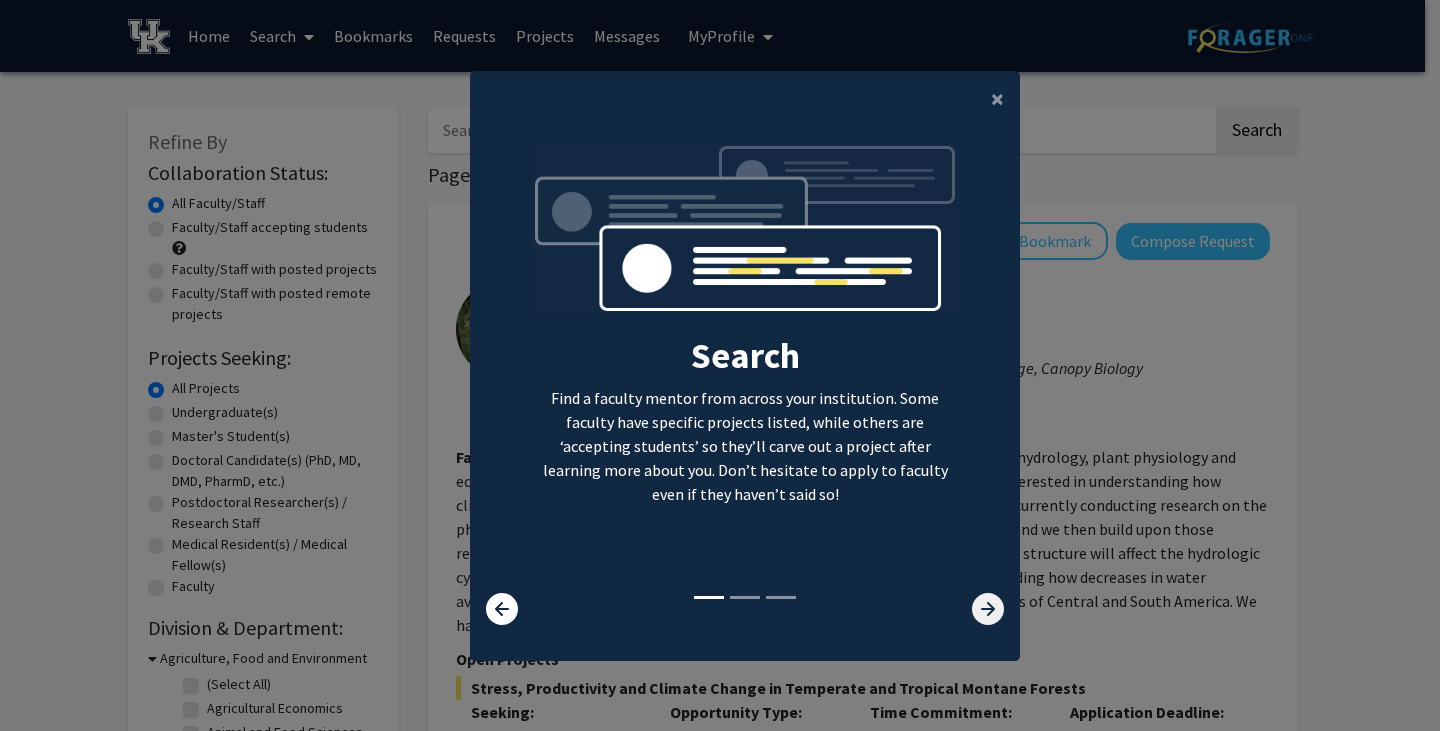 click 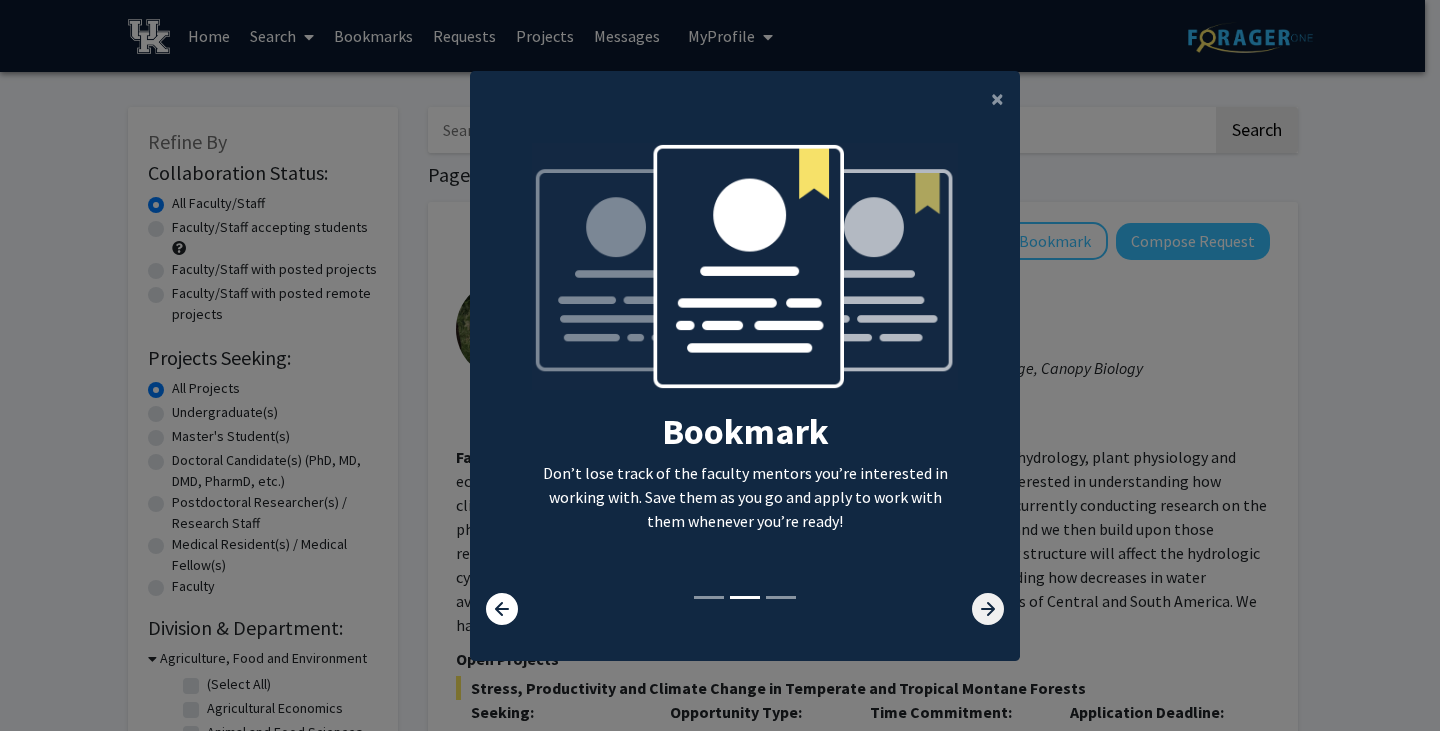 click 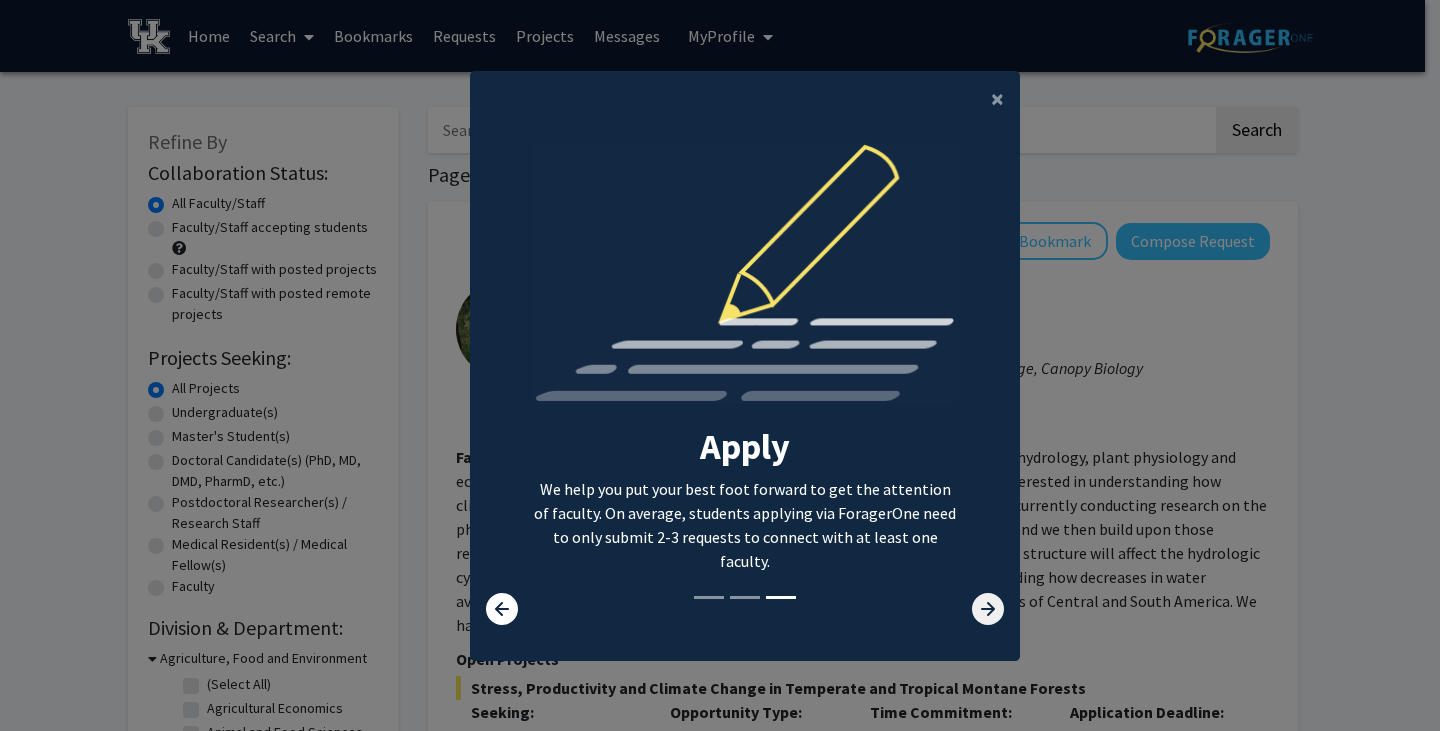click 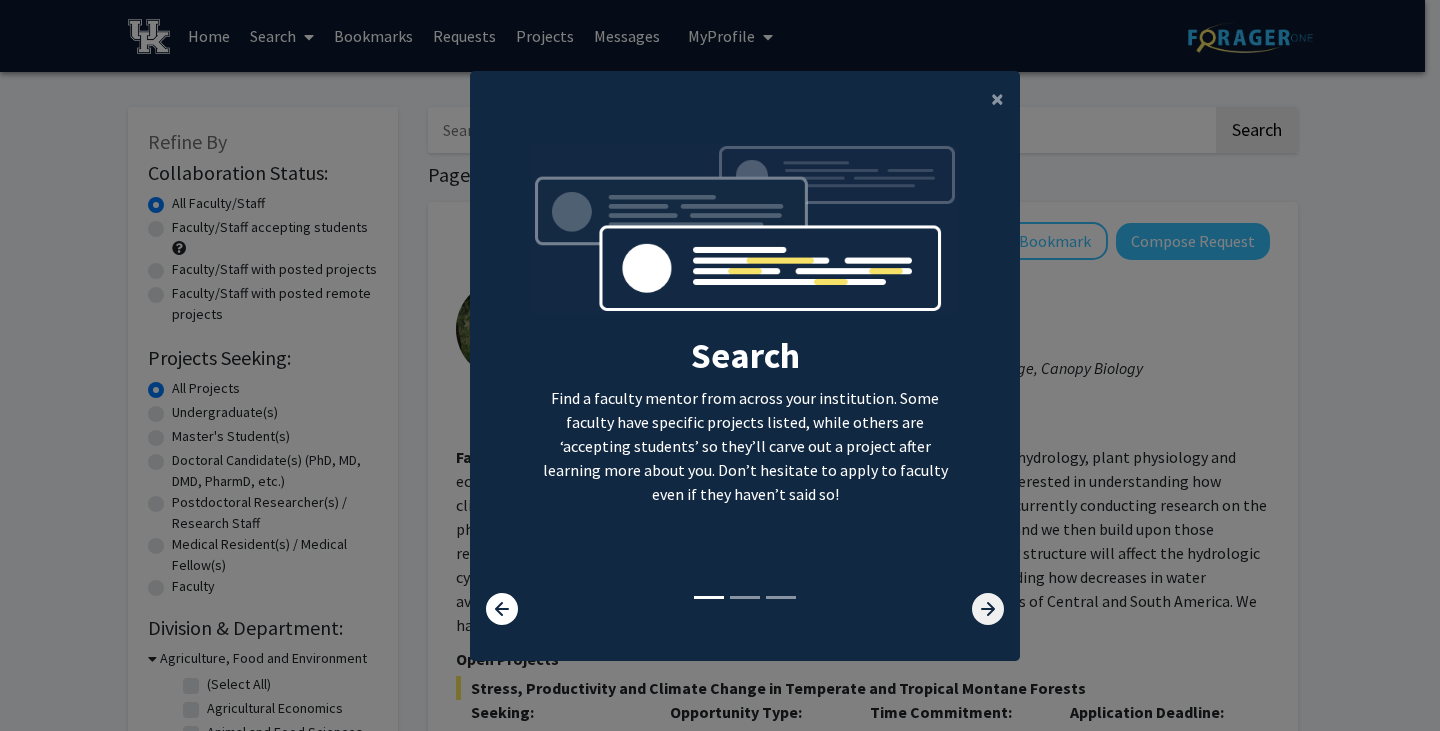 click 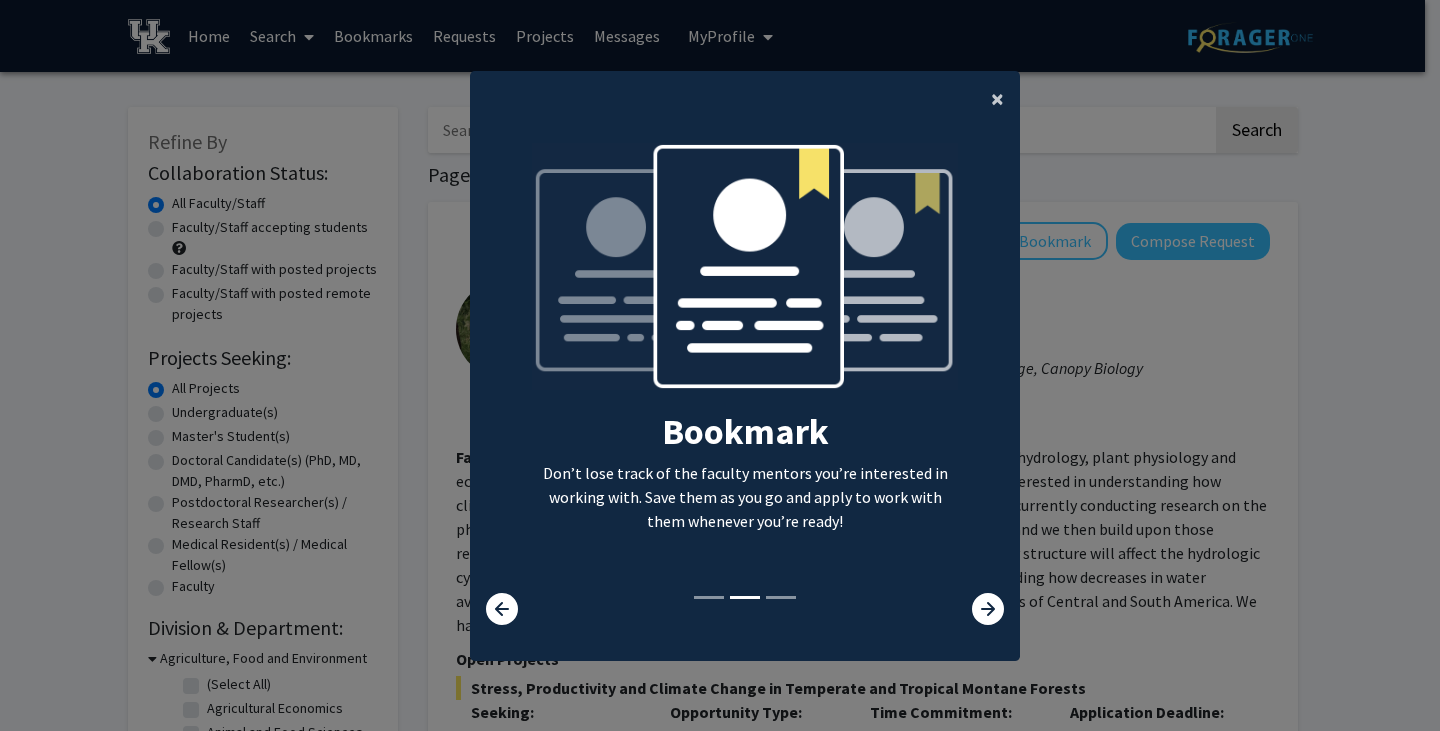 click on "×" 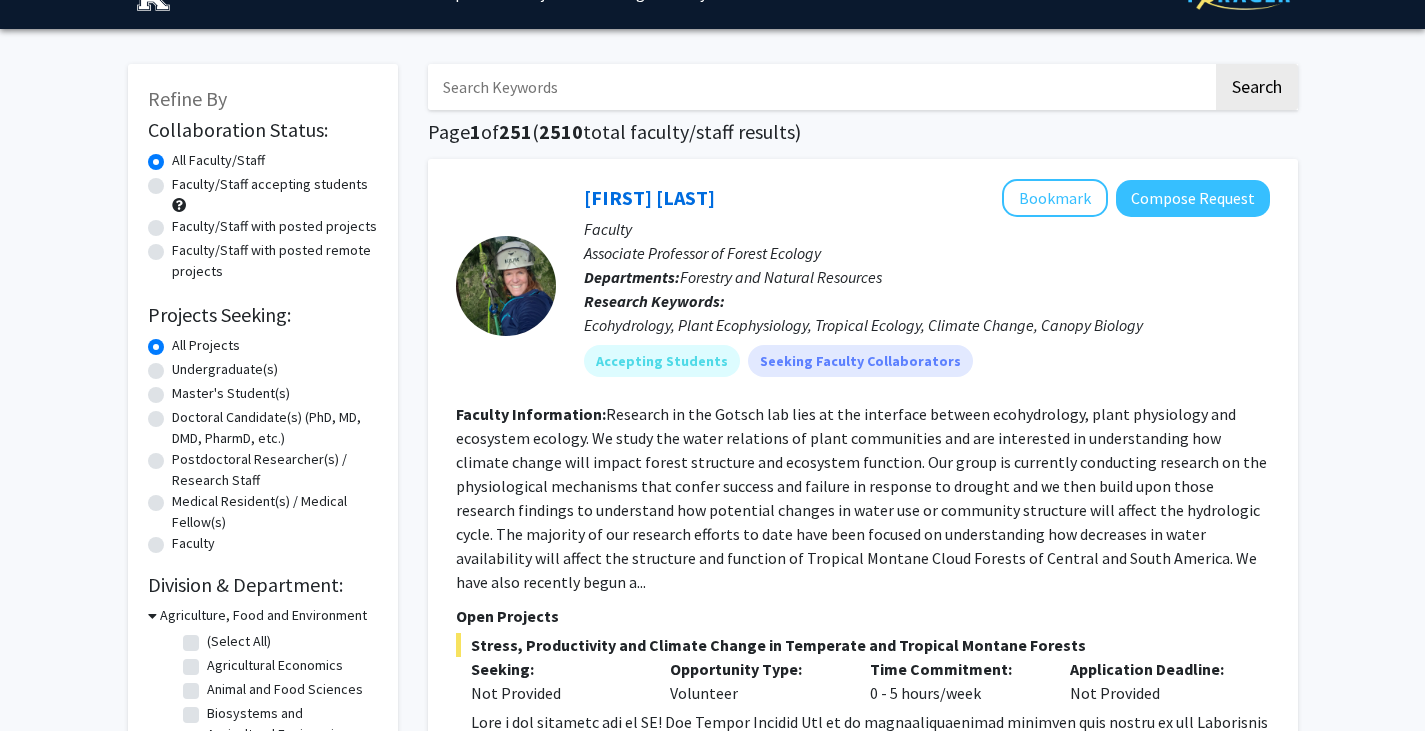 scroll, scrollTop: 44, scrollLeft: 0, axis: vertical 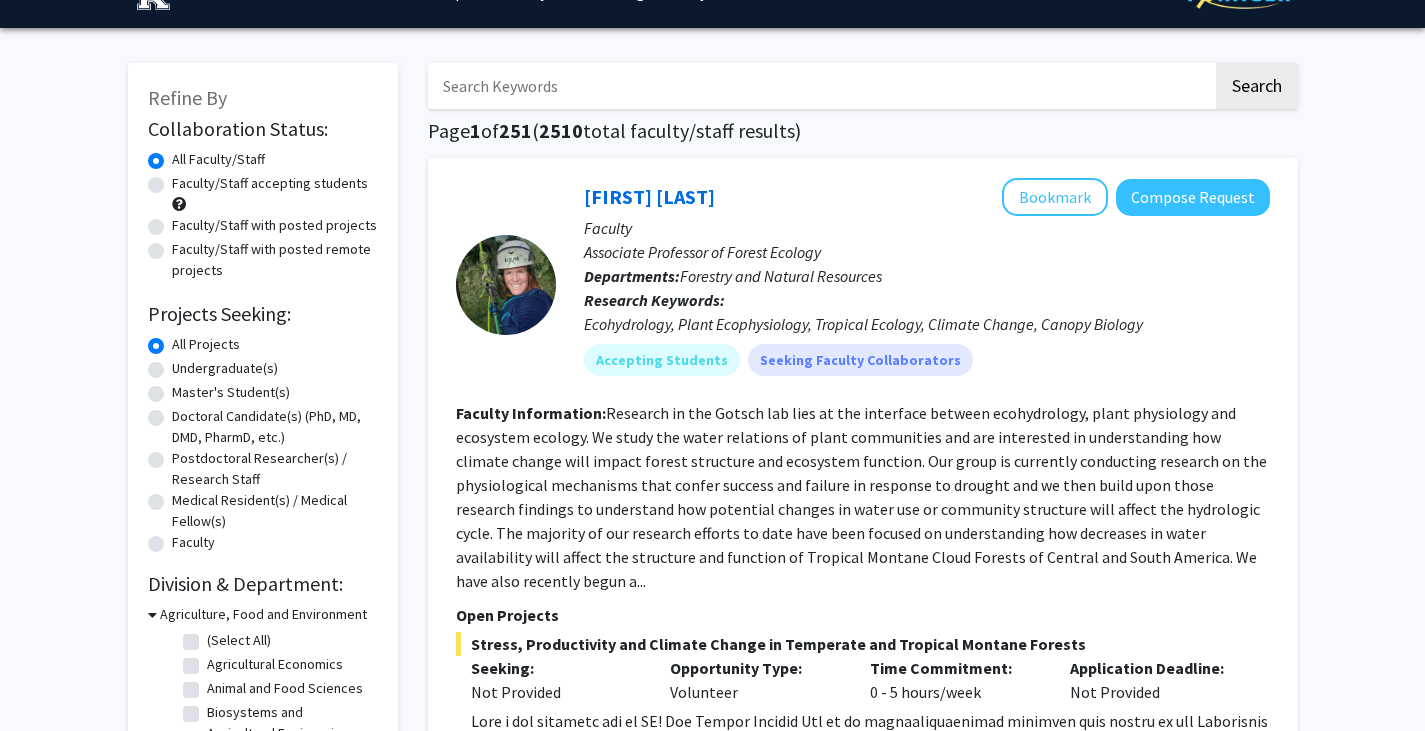 click on "Undergraduate(s)" 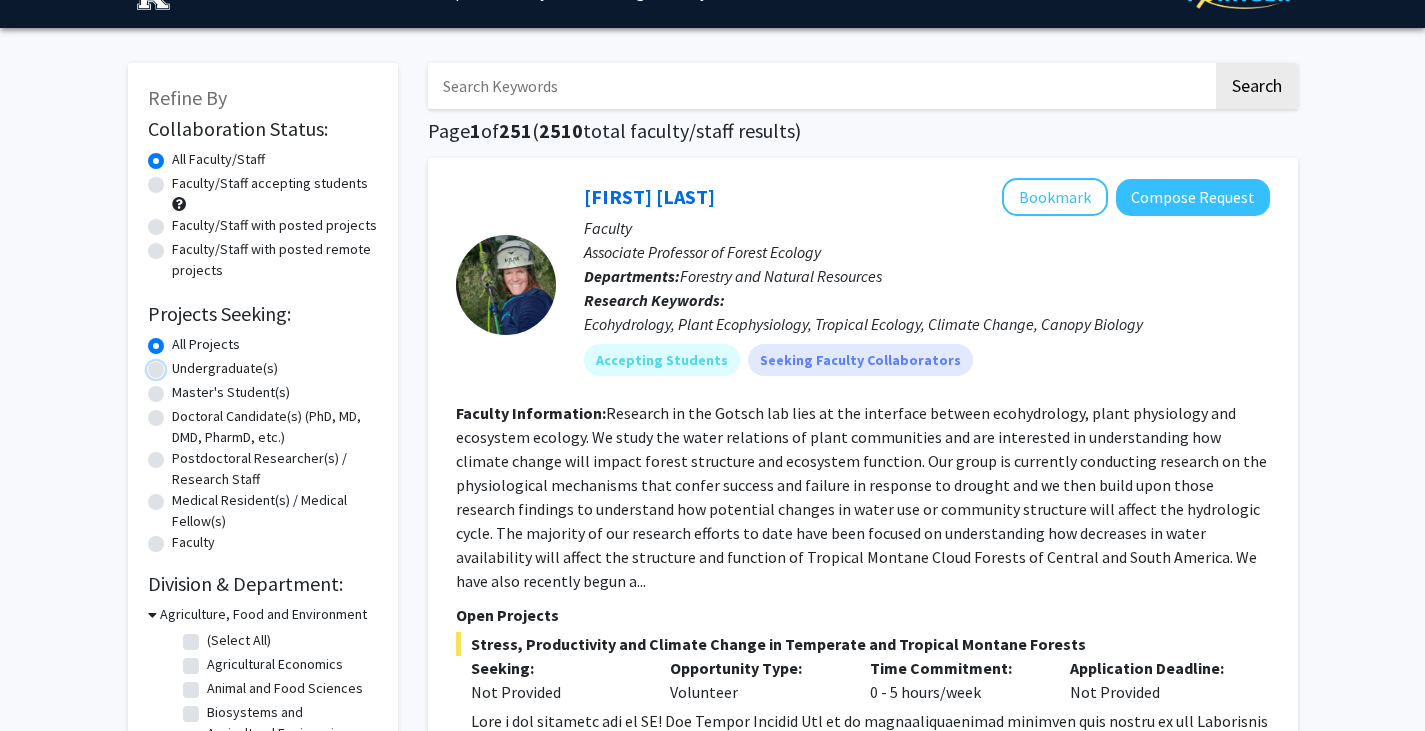 click on "Undergraduate(s)" at bounding box center (178, 364) 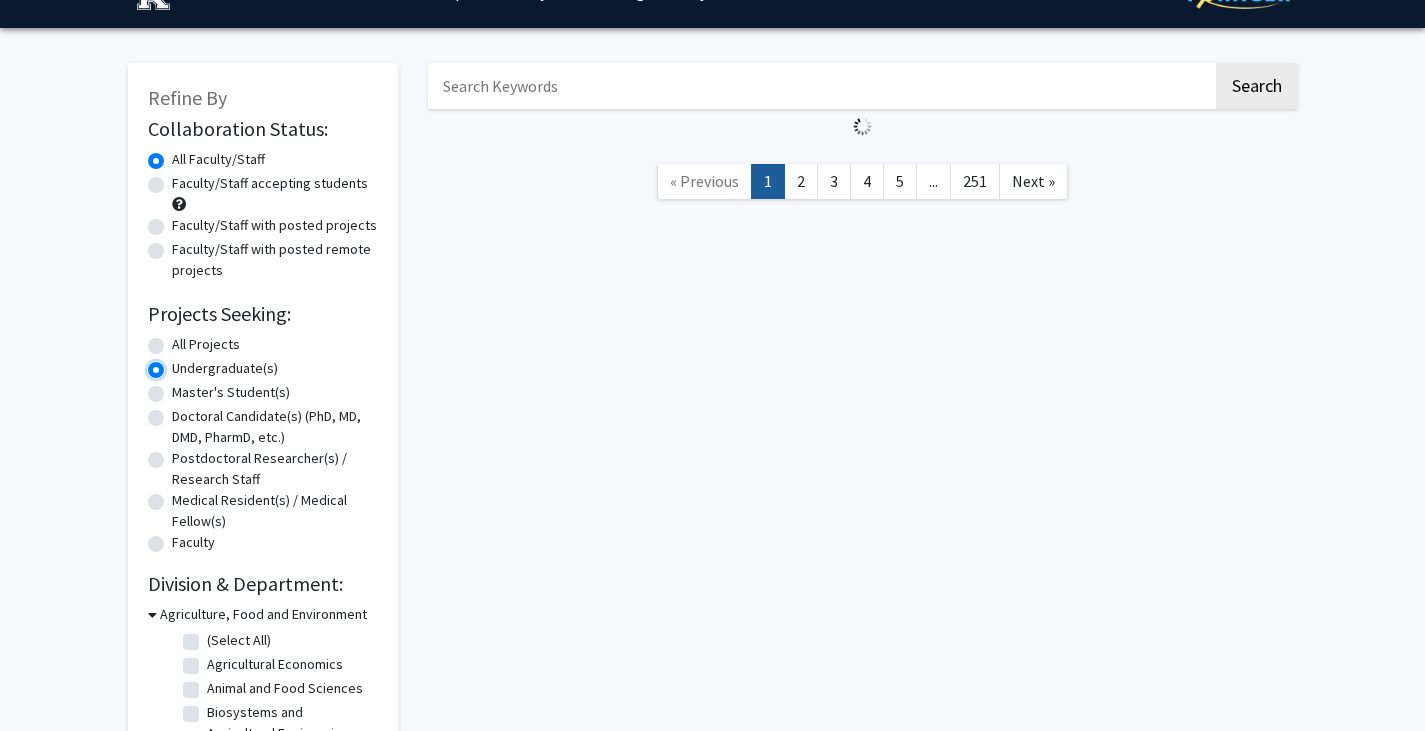 scroll, scrollTop: 0, scrollLeft: 0, axis: both 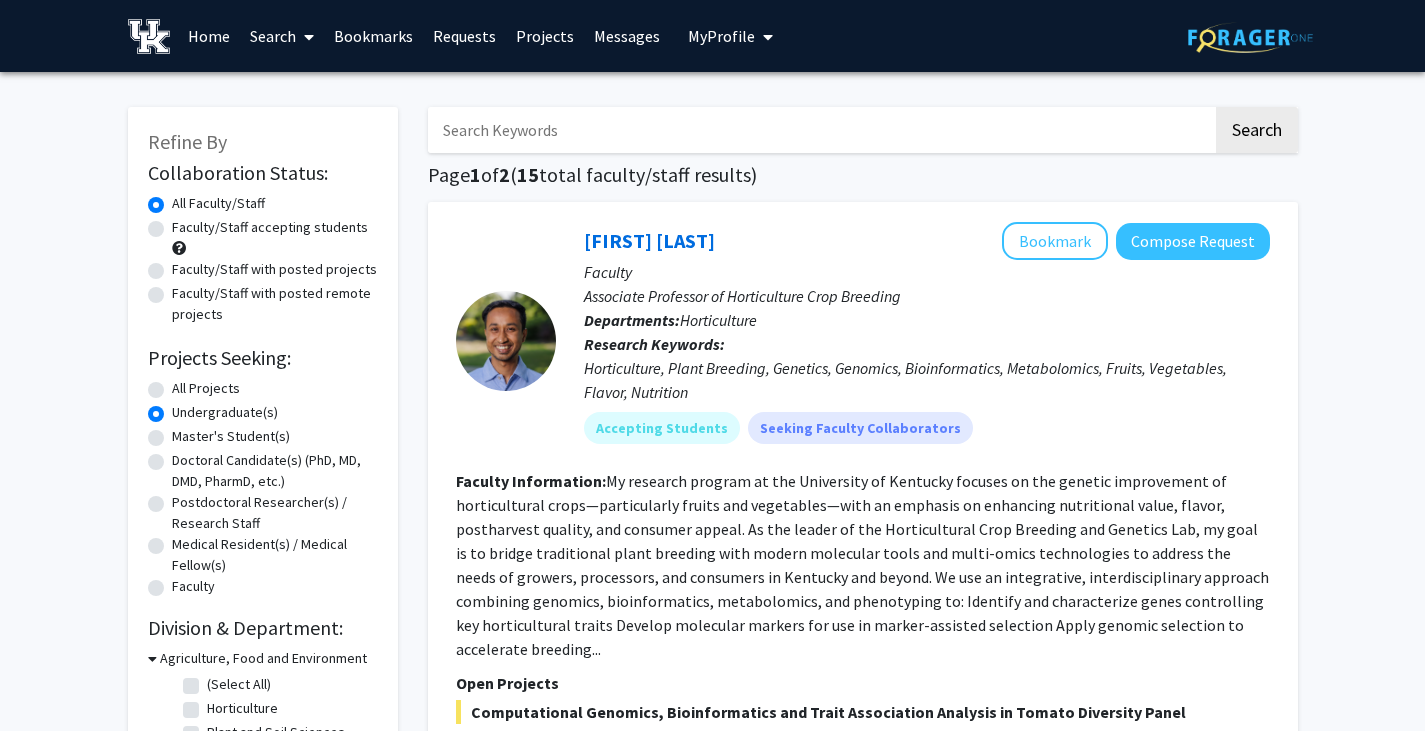 click on "Faculty/Staff accepting students" 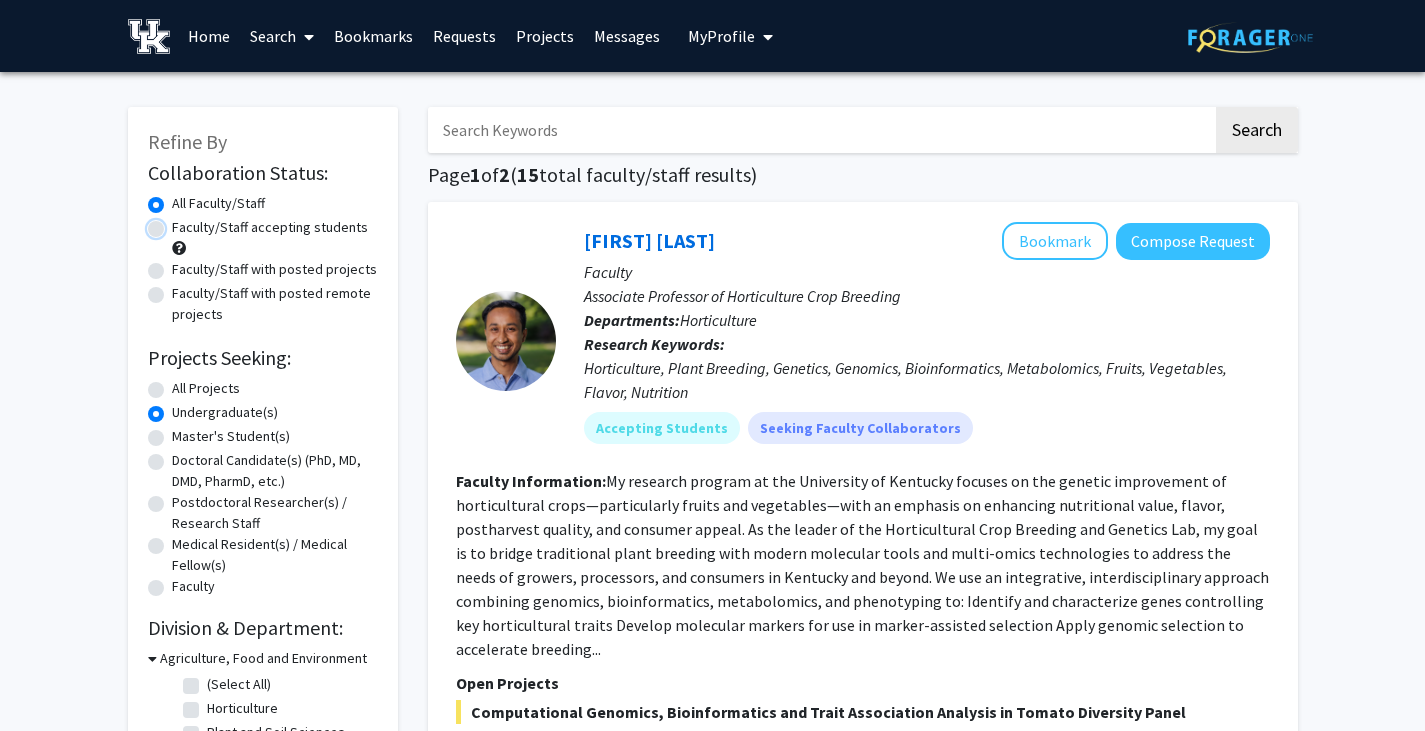 click on "Faculty/Staff accepting students" at bounding box center (178, 223) 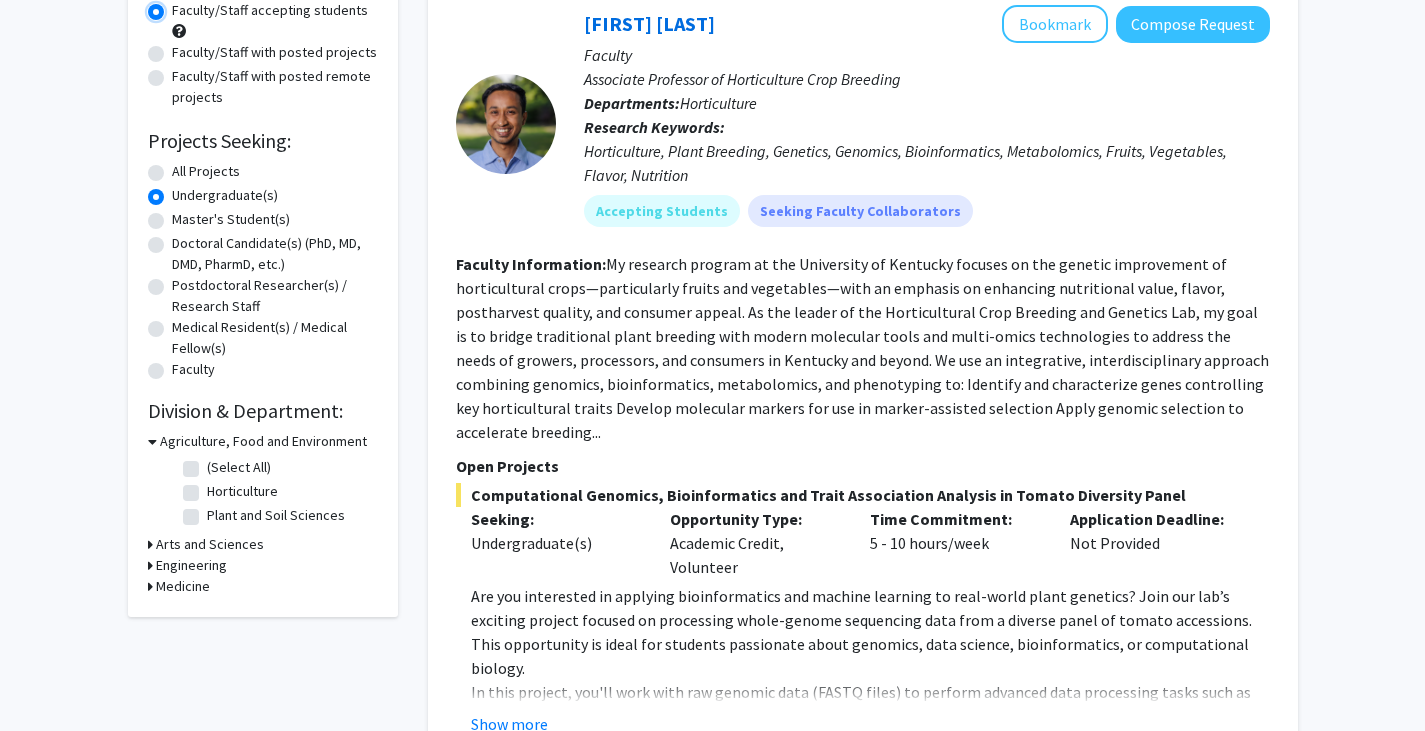 scroll, scrollTop: 273, scrollLeft: 0, axis: vertical 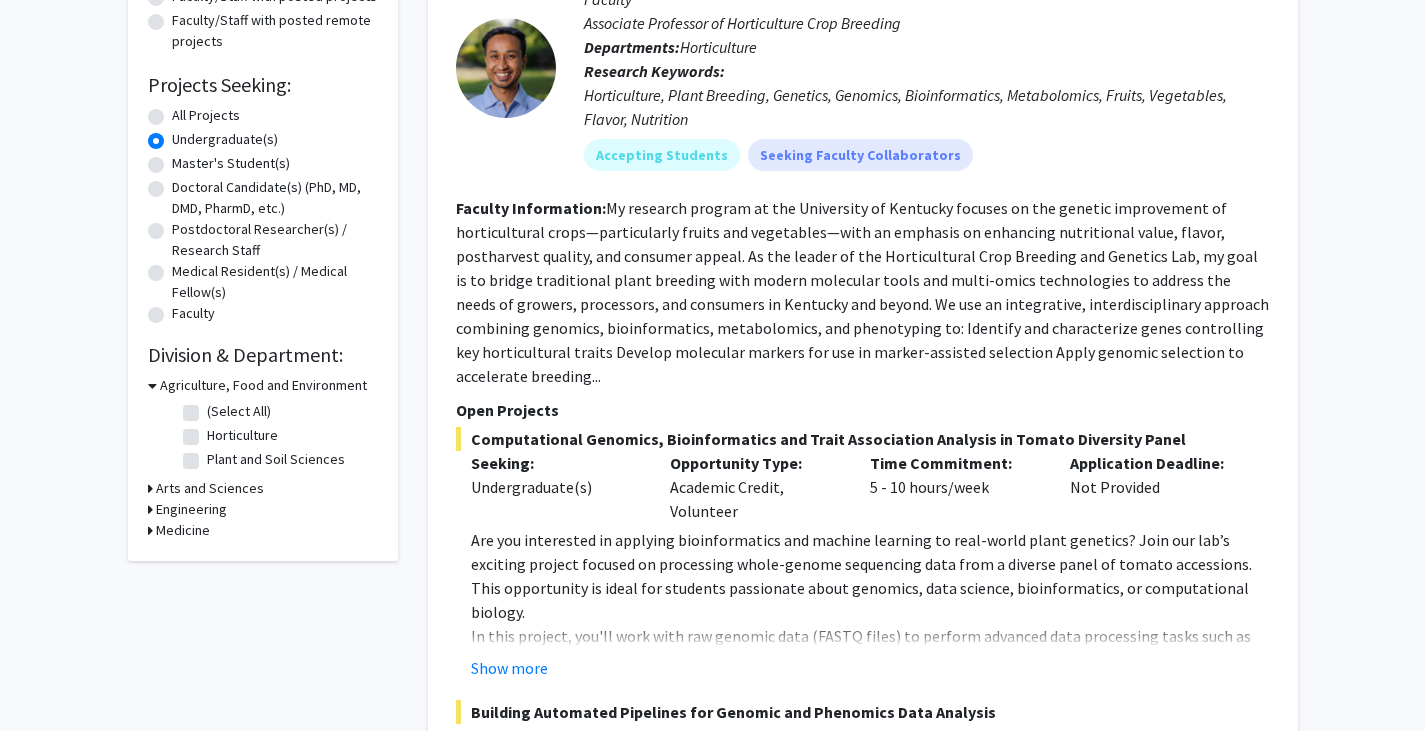 click on "Engineering" at bounding box center (191, 509) 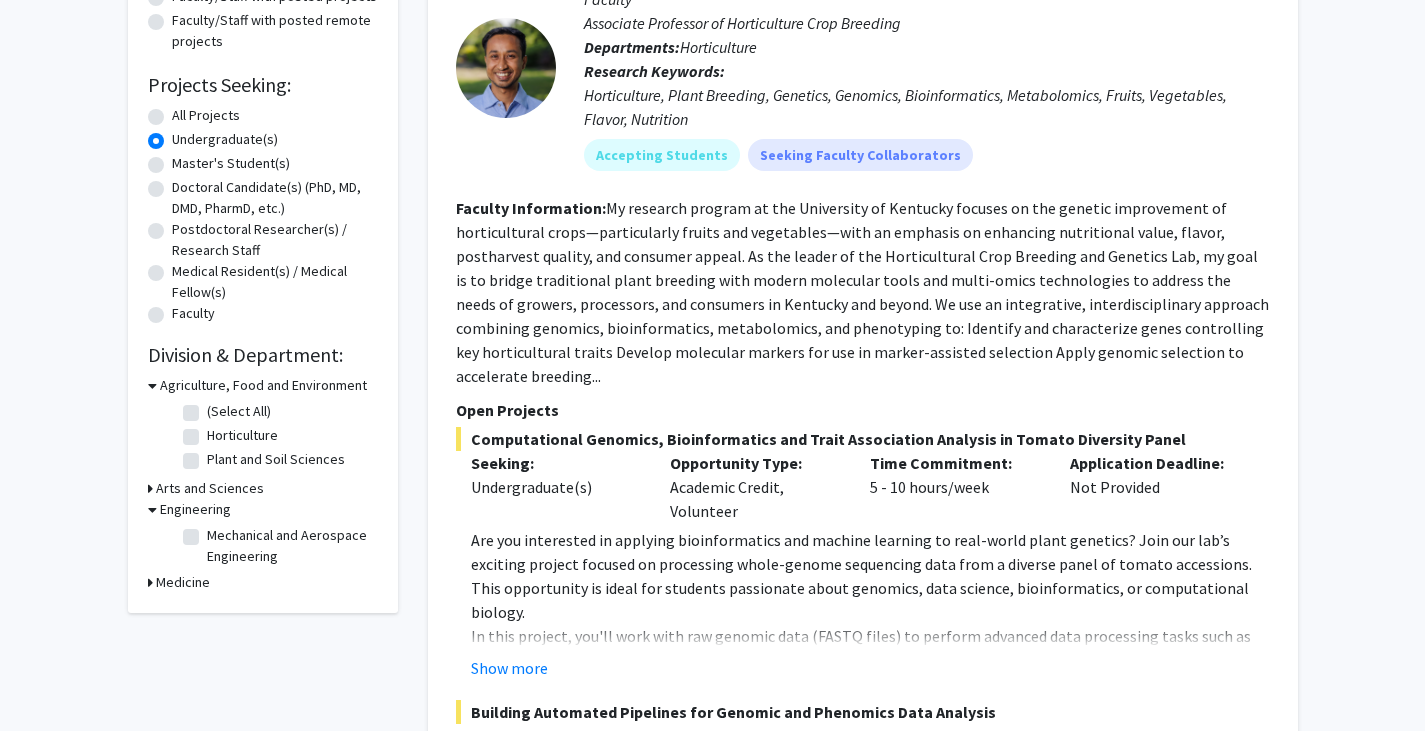 click on "Mechanical and Aerospace Engineering" 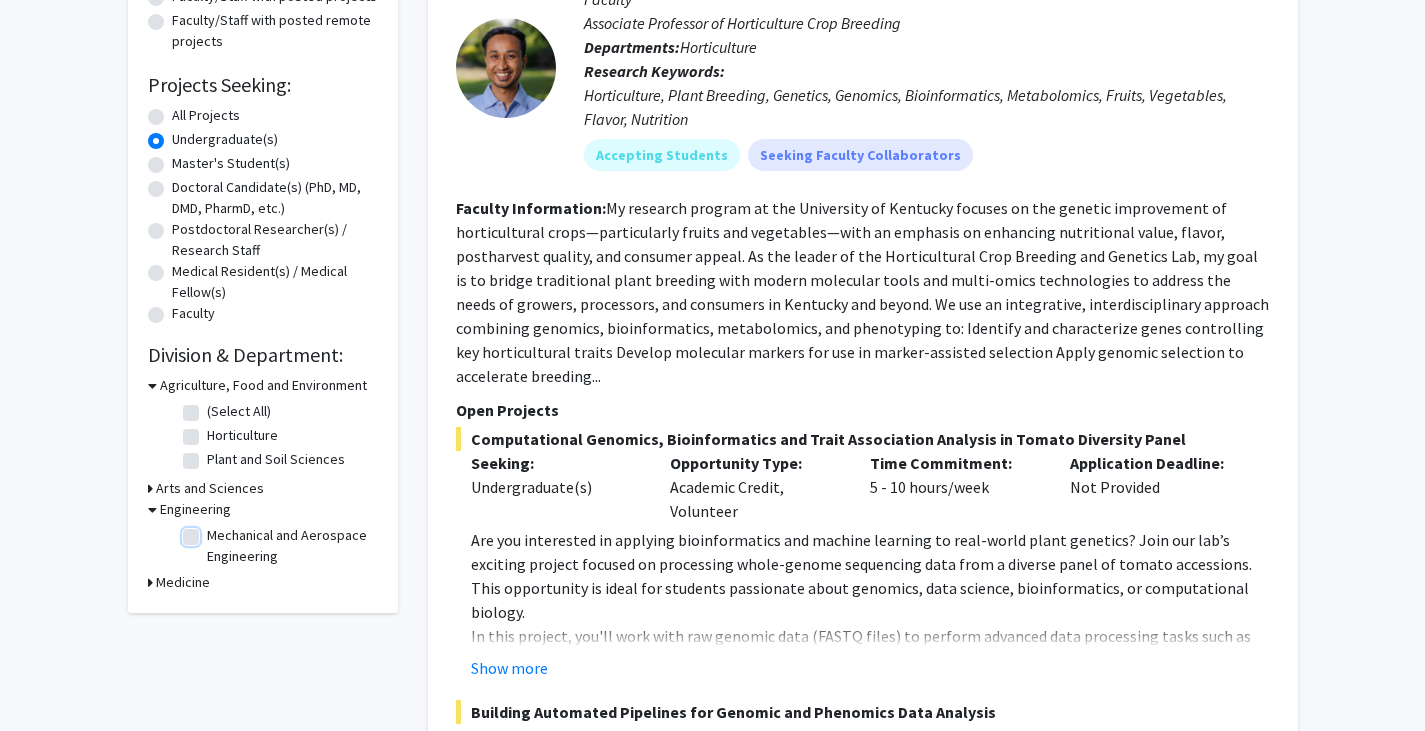 click on "Mechanical and Aerospace Engineering" at bounding box center [213, 531] 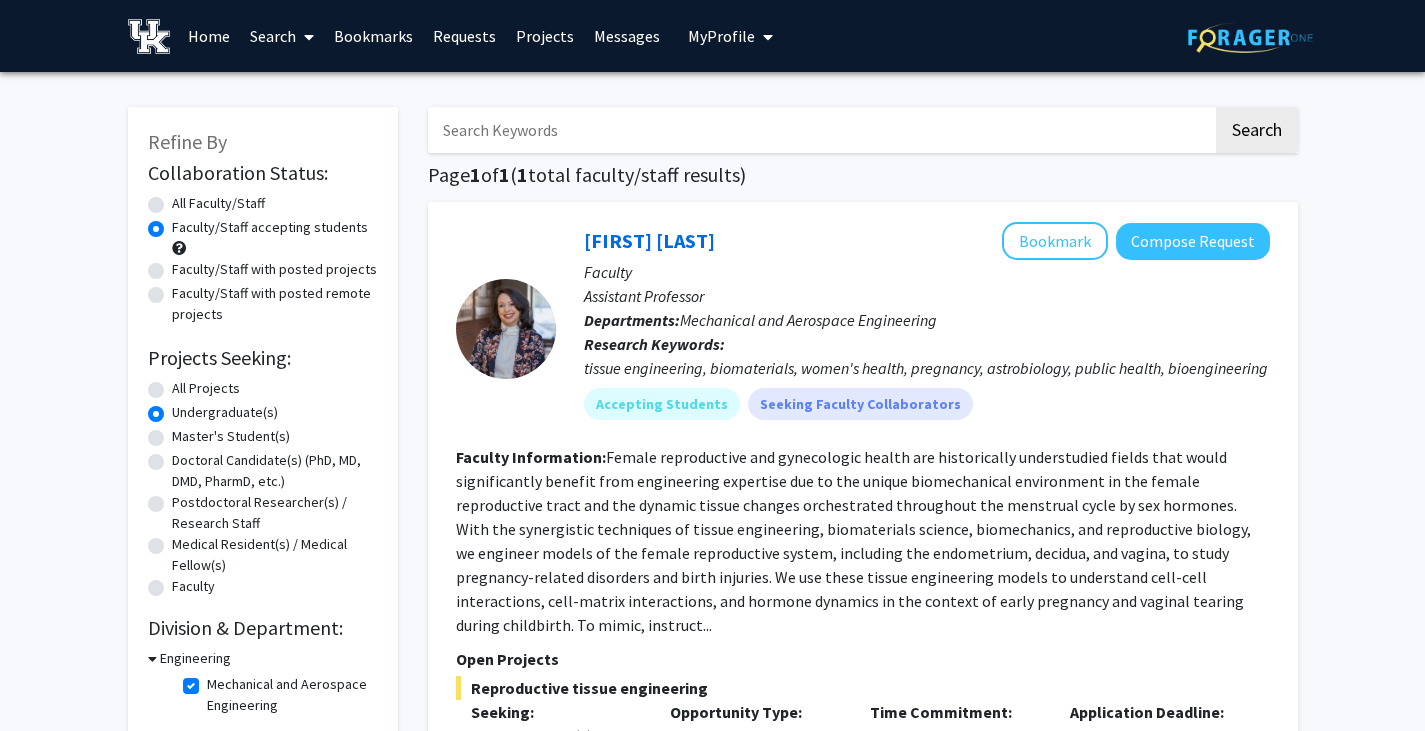 scroll, scrollTop: 10, scrollLeft: 0, axis: vertical 